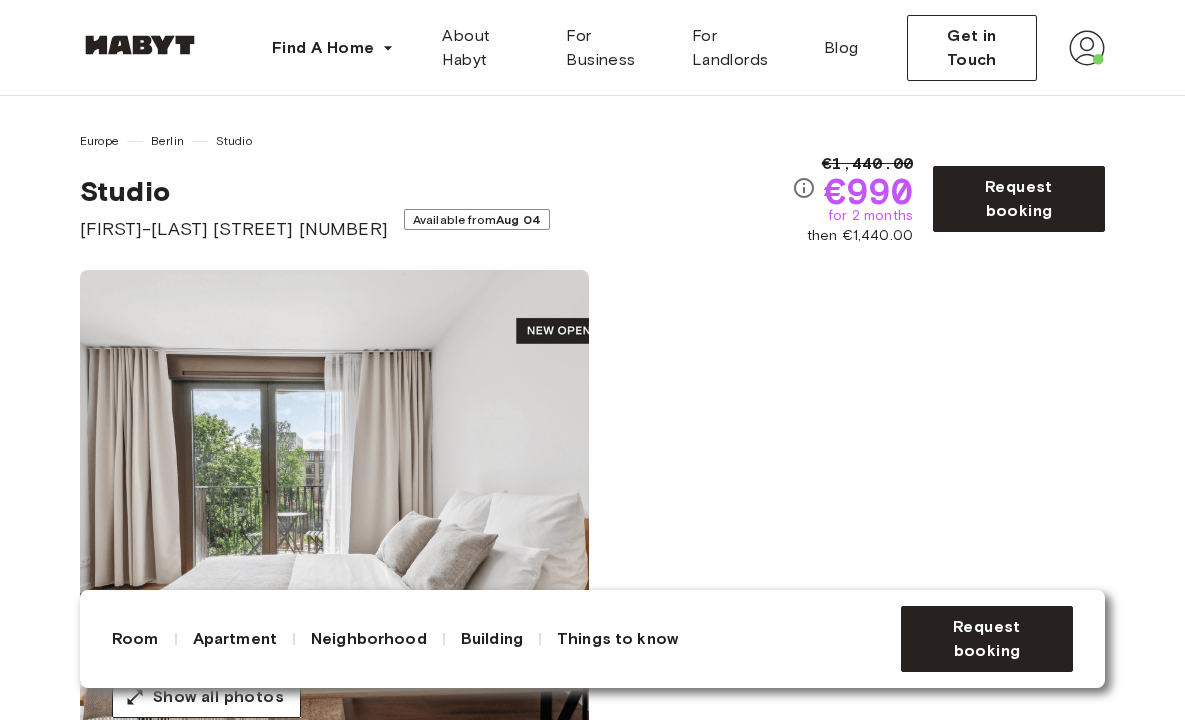 scroll, scrollTop: 557, scrollLeft: 0, axis: vertical 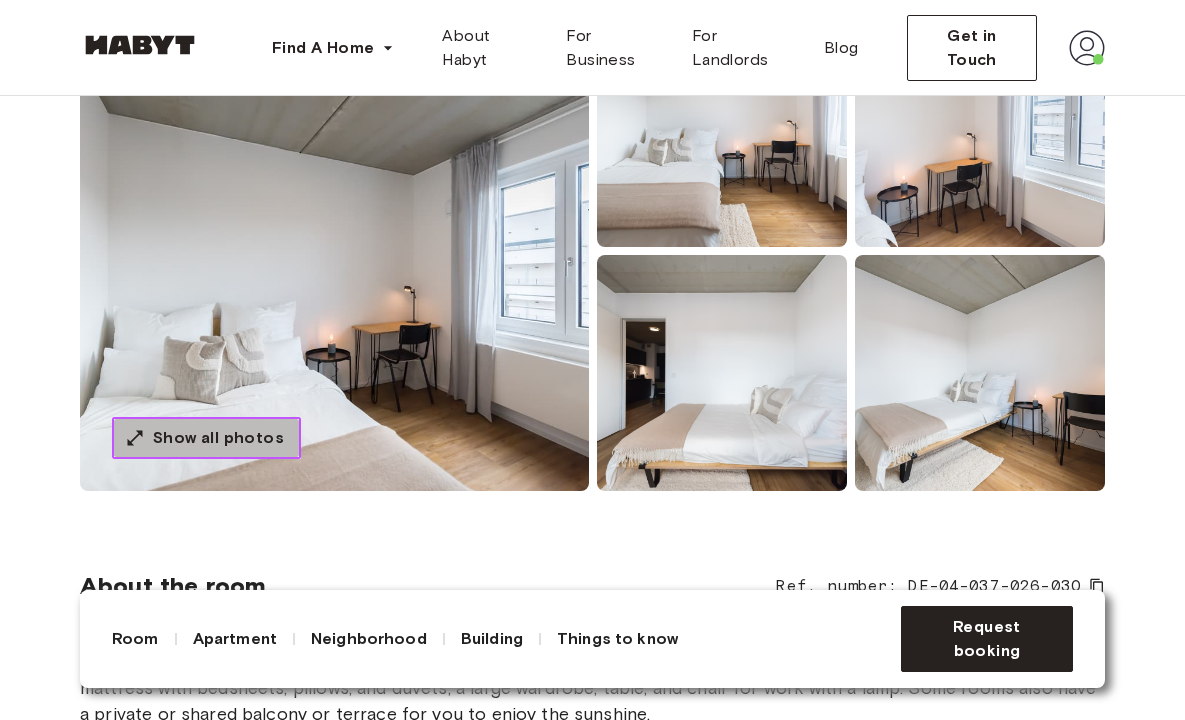 click on "Show all photos" at bounding box center (218, 438) 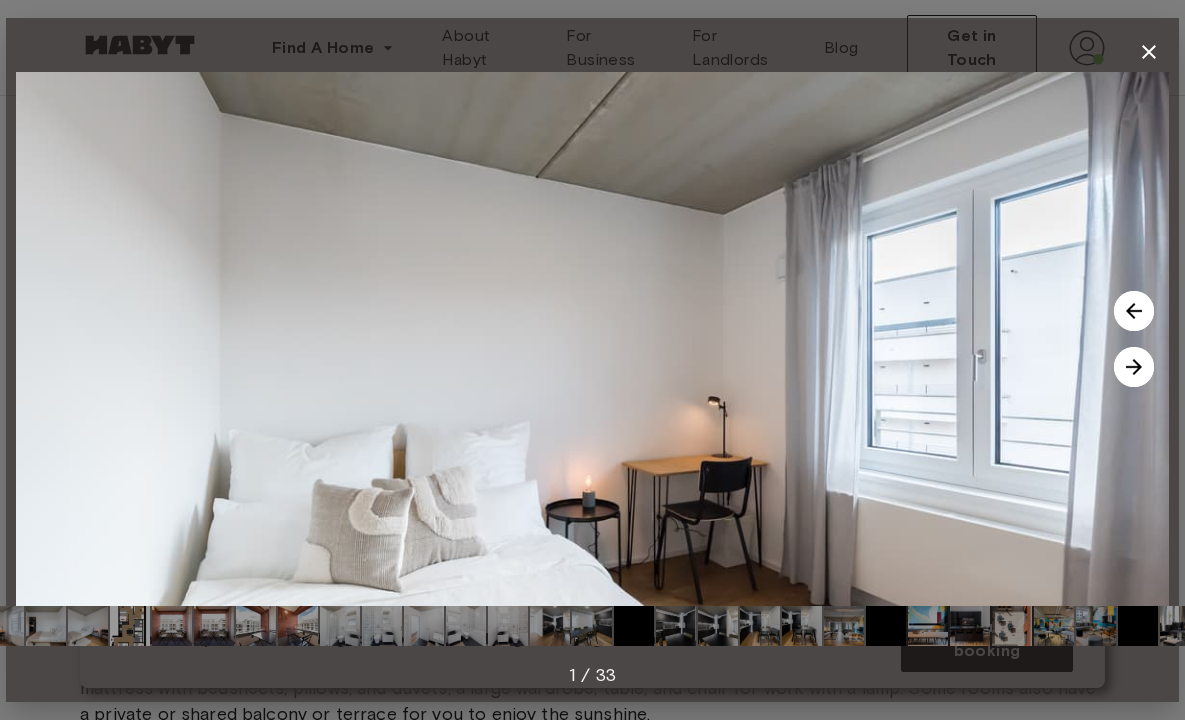 click at bounding box center [1134, 367] 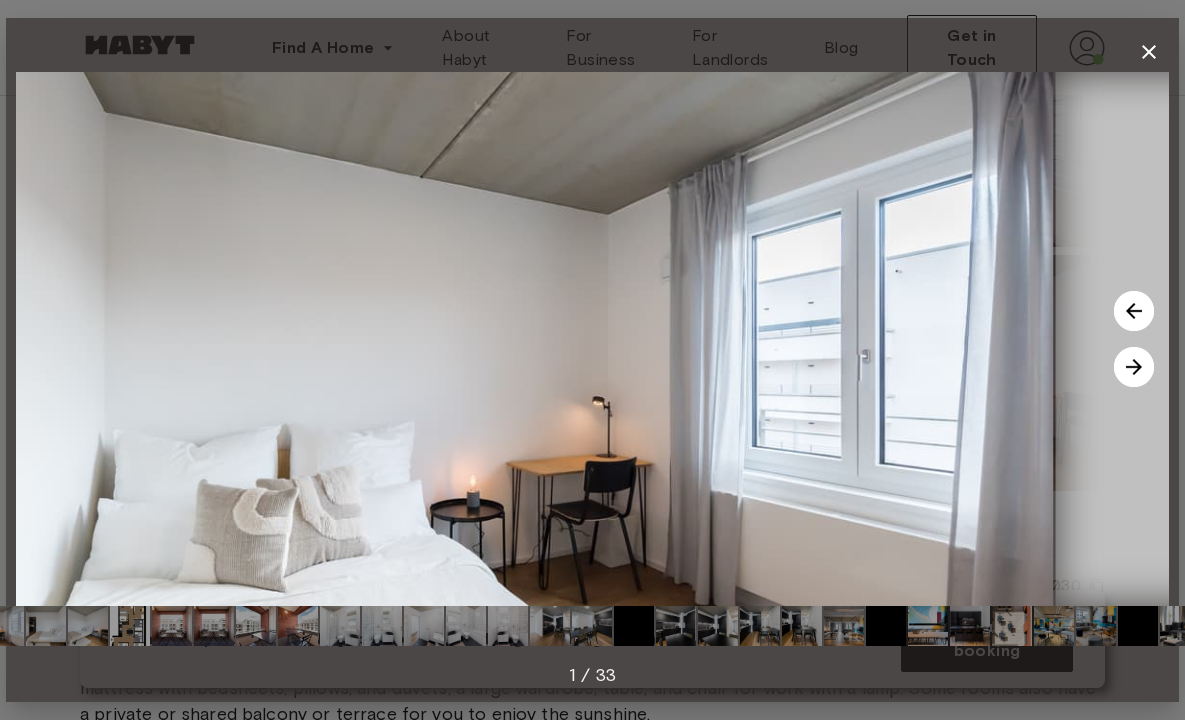 click at bounding box center (1134, 367) 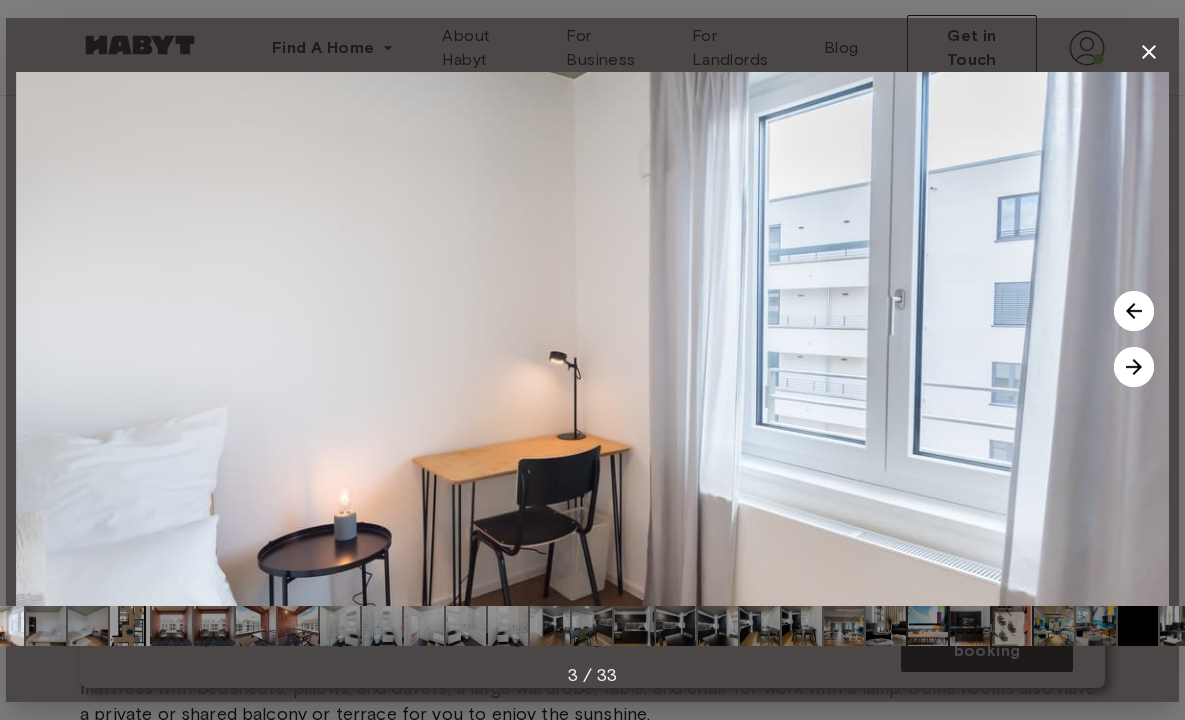 click at bounding box center [1134, 367] 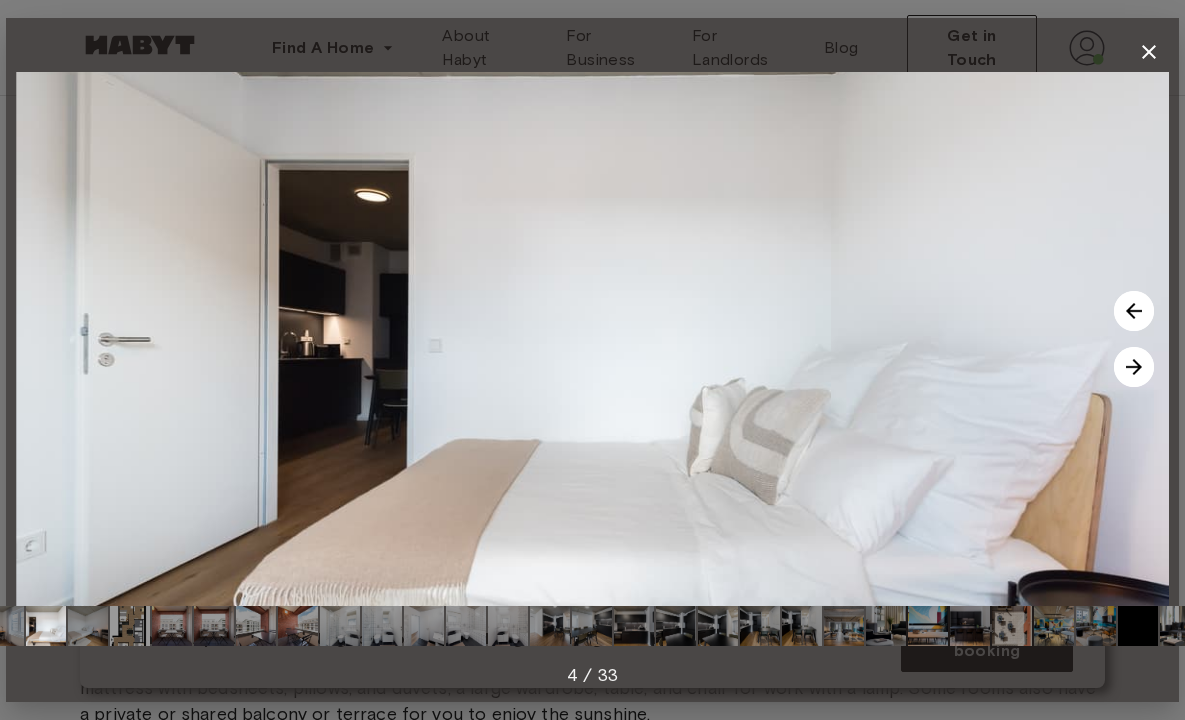 click at bounding box center (1134, 367) 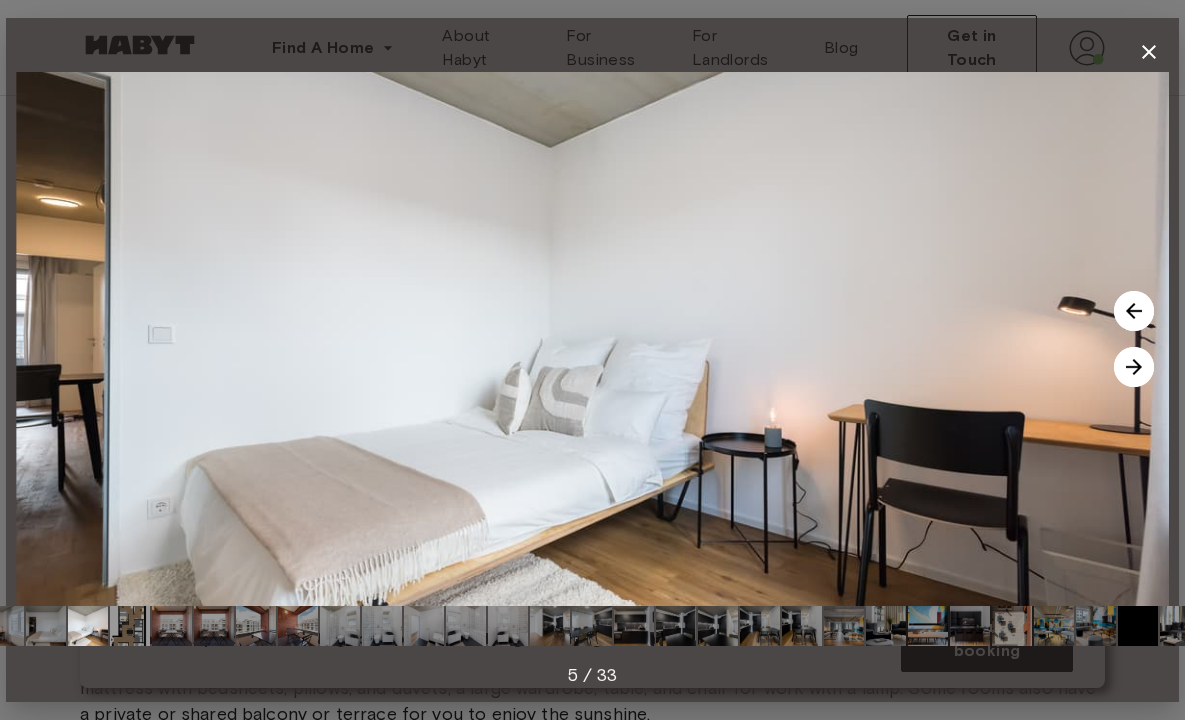 click at bounding box center (1134, 367) 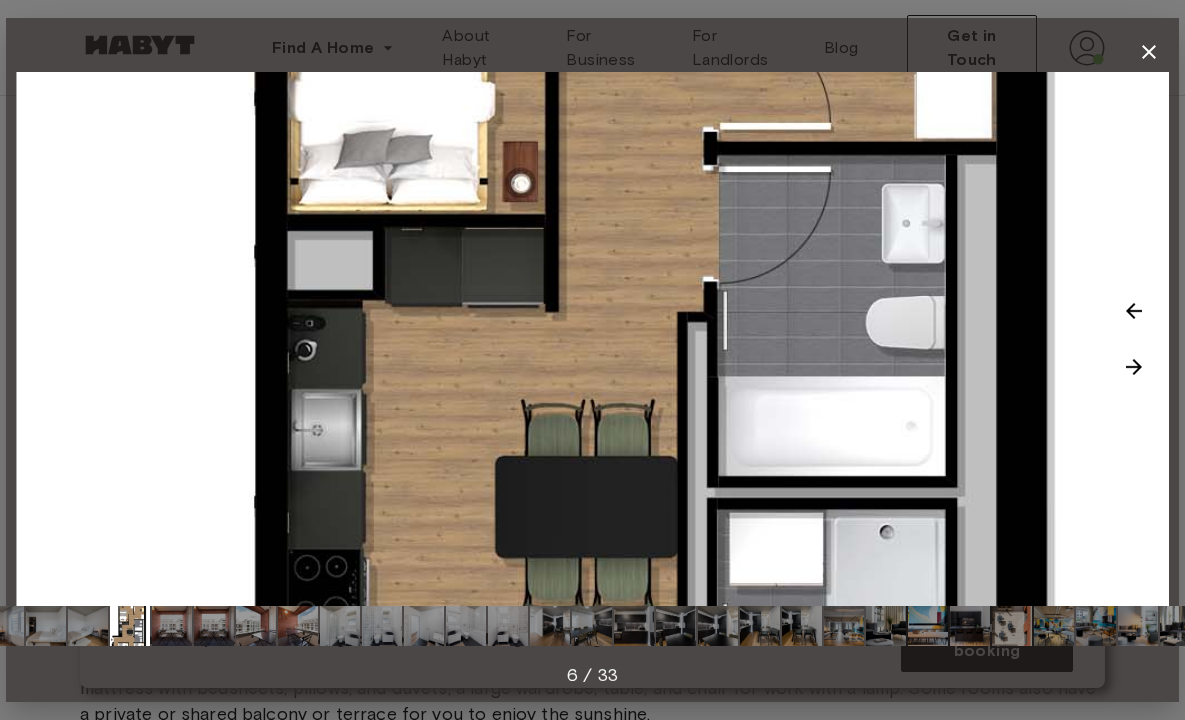 click at bounding box center [1134, 367] 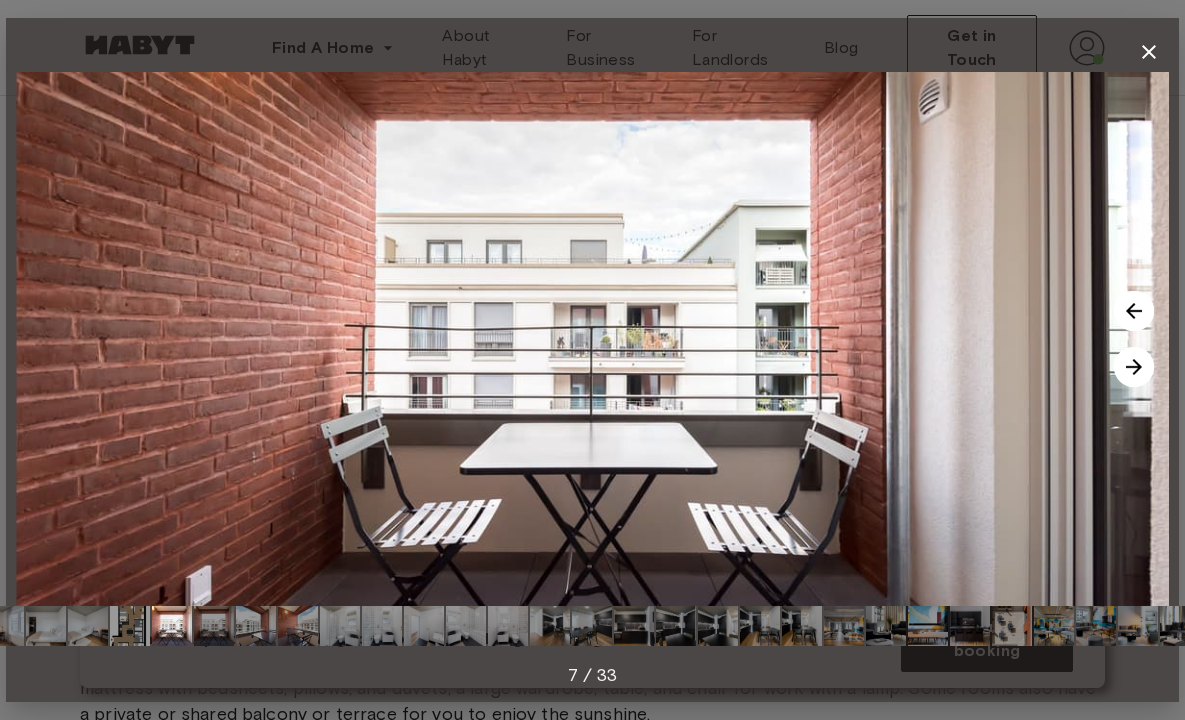click at bounding box center (1134, 367) 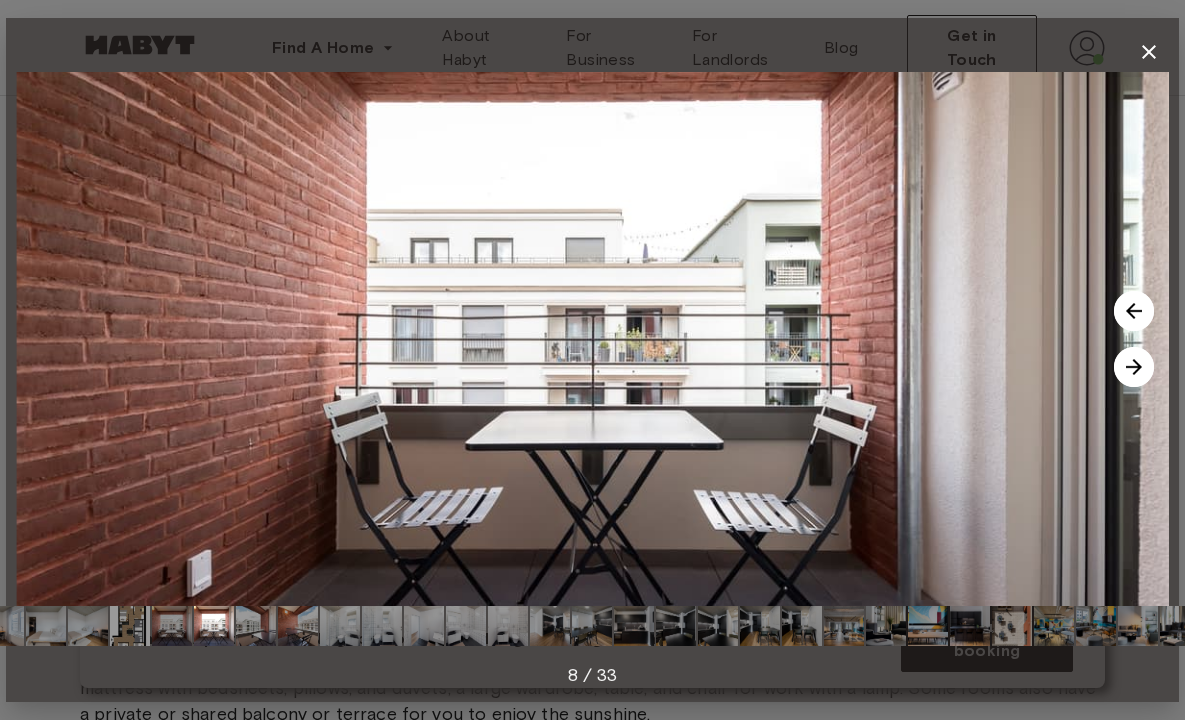 click at bounding box center (1134, 367) 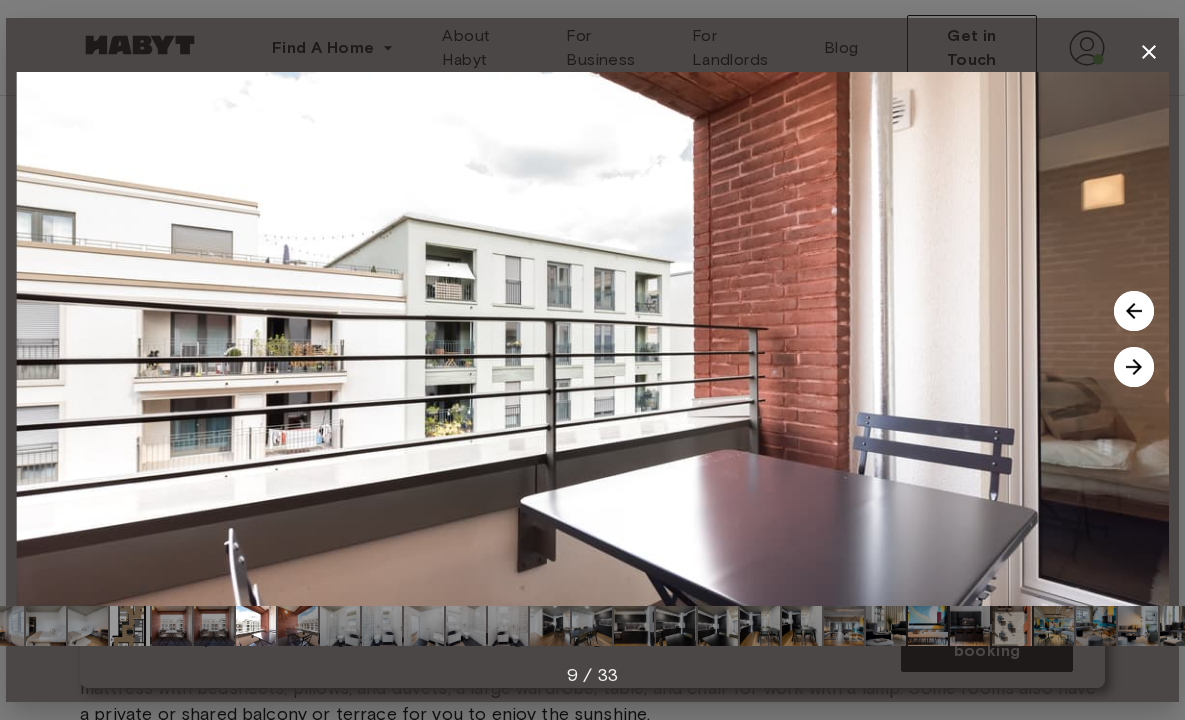 click at bounding box center (1134, 367) 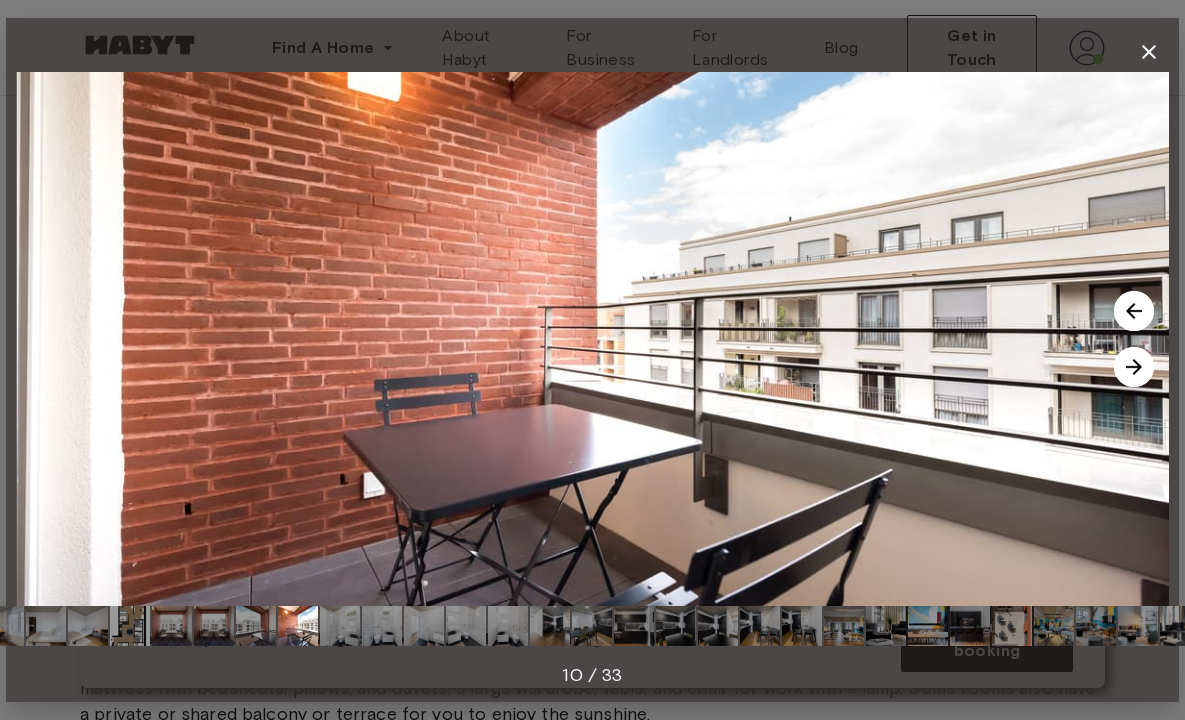 click at bounding box center (1134, 367) 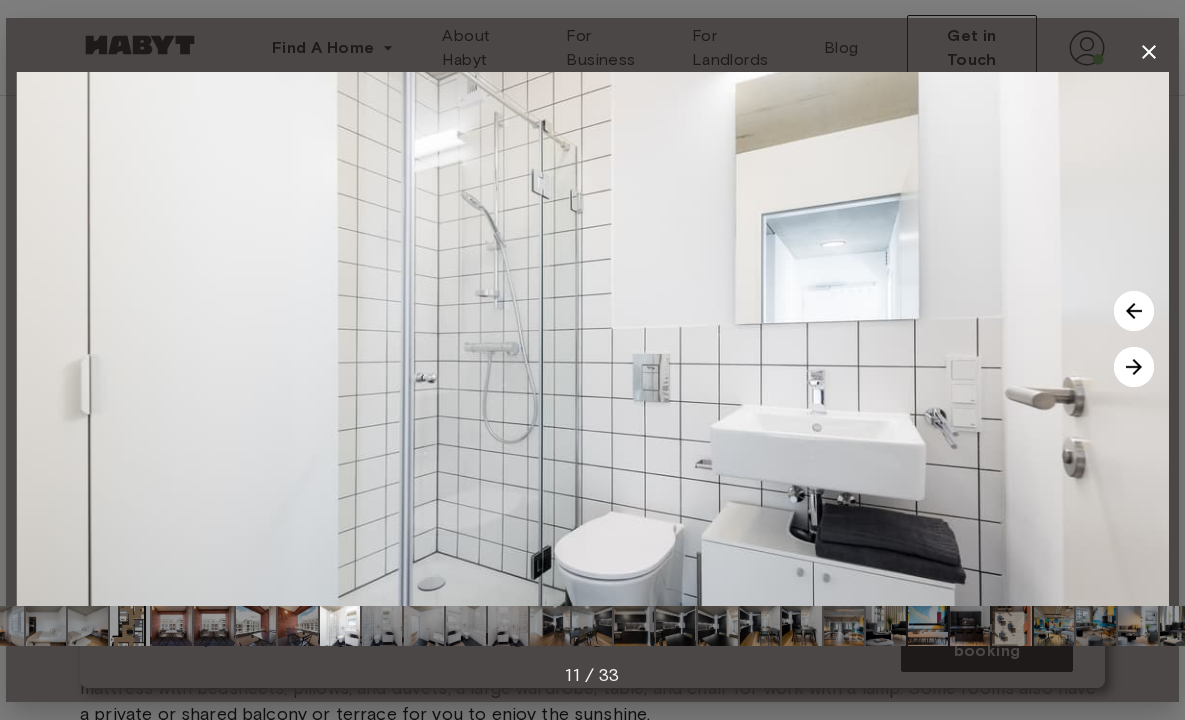click at bounding box center (1134, 367) 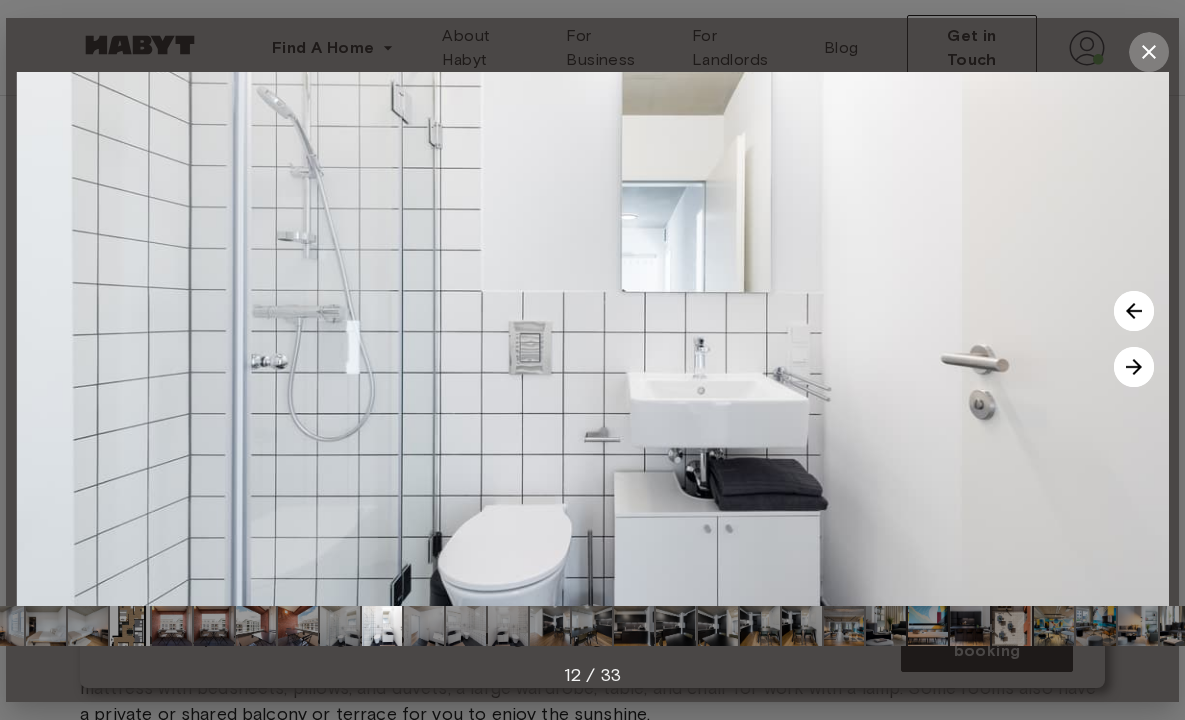 click 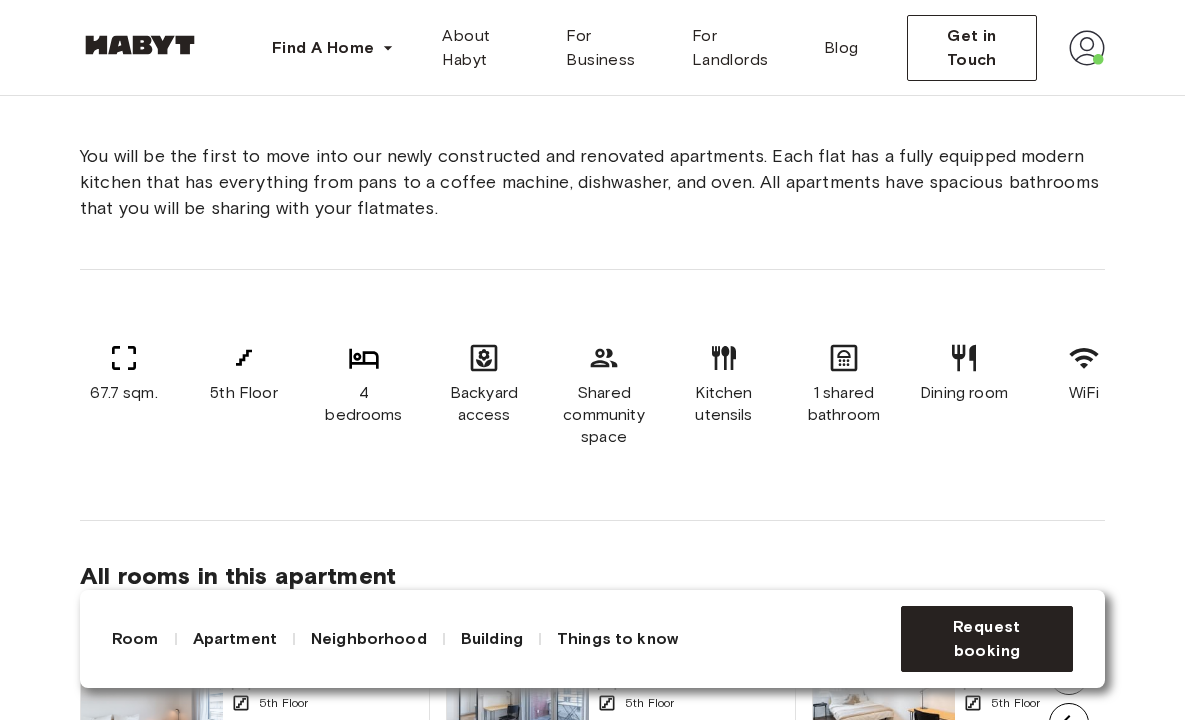 scroll, scrollTop: 1269, scrollLeft: 0, axis: vertical 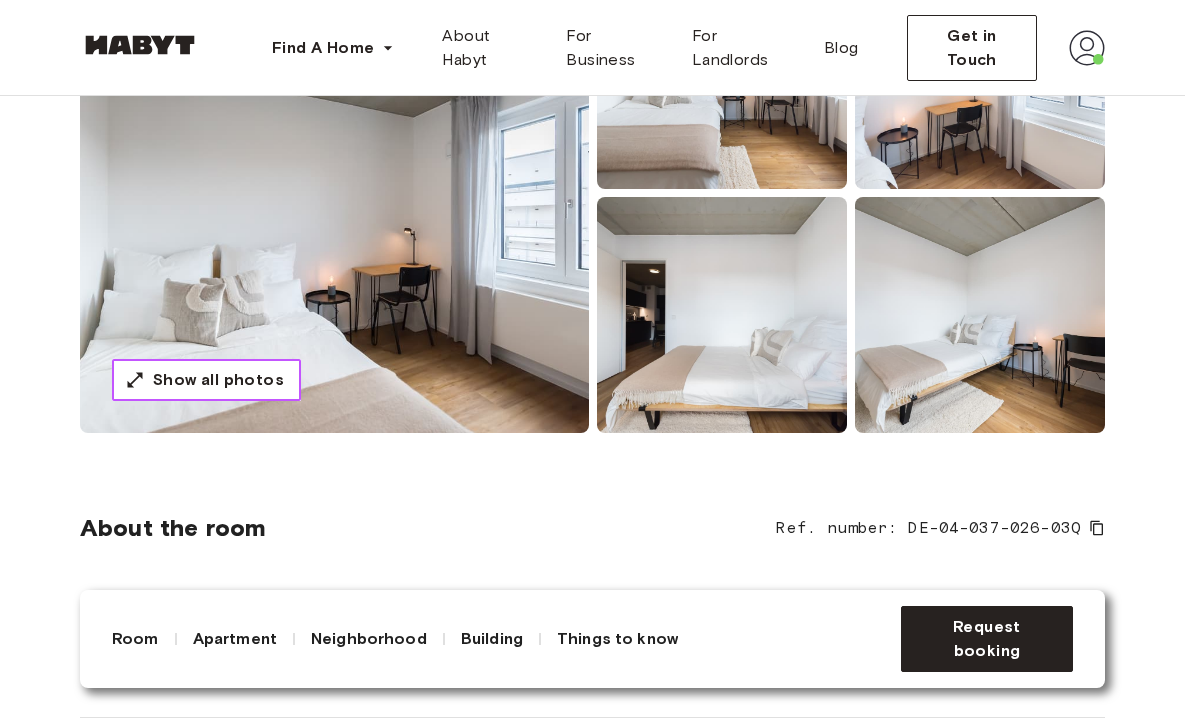 click on "Show all photos" at bounding box center [218, 380] 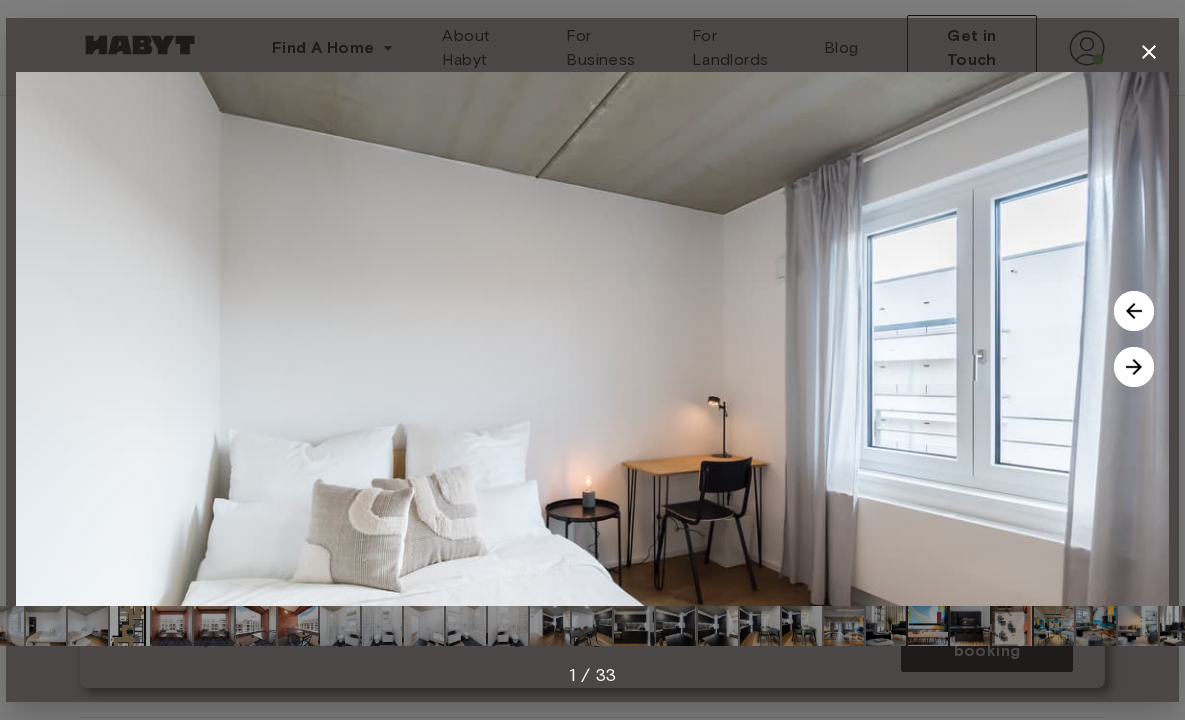 click at bounding box center (1134, 367) 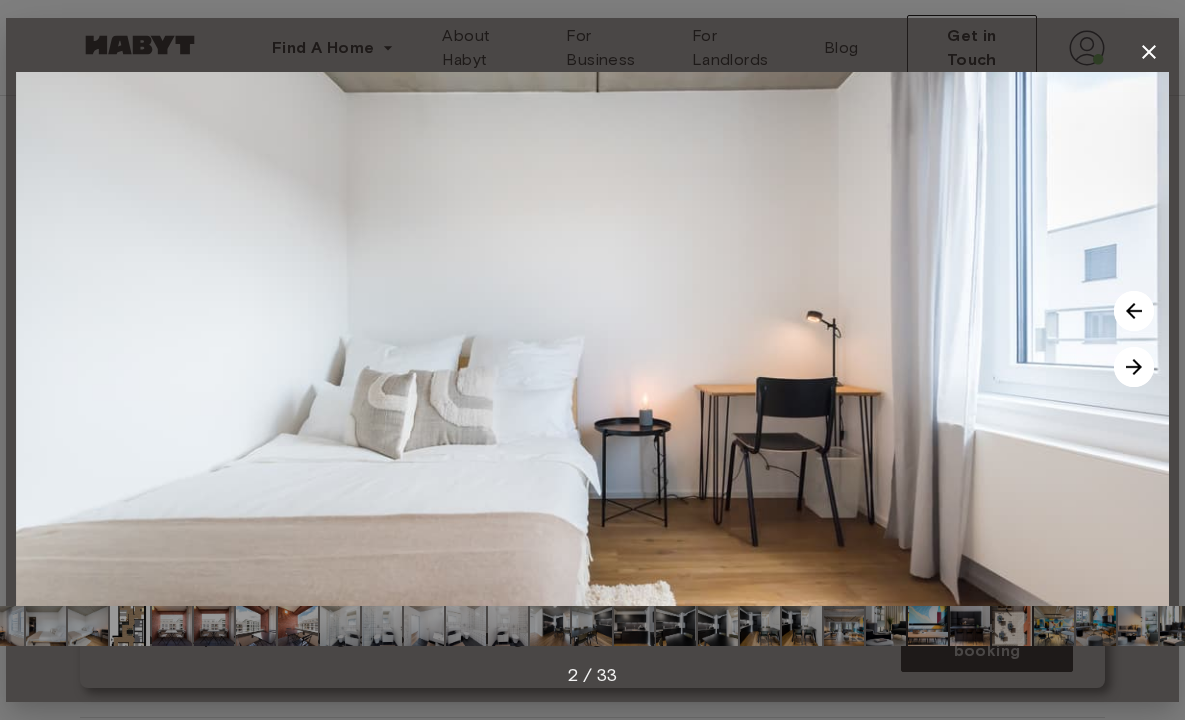click at bounding box center (1134, 367) 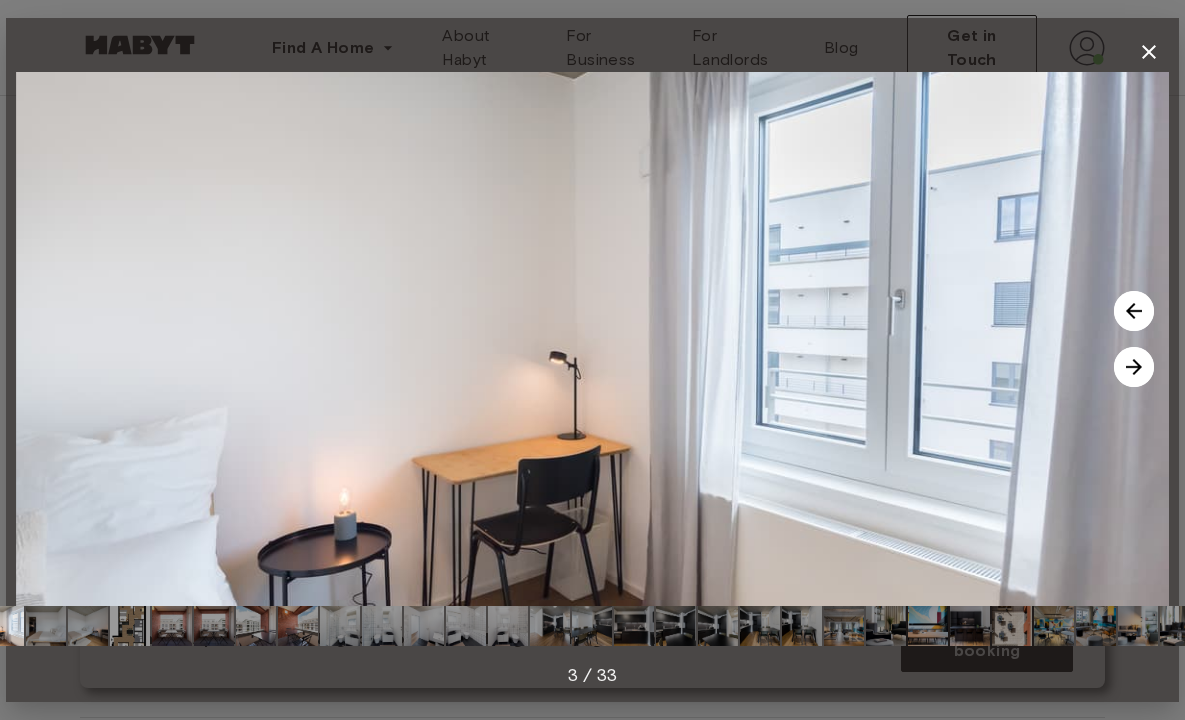 click at bounding box center (1134, 367) 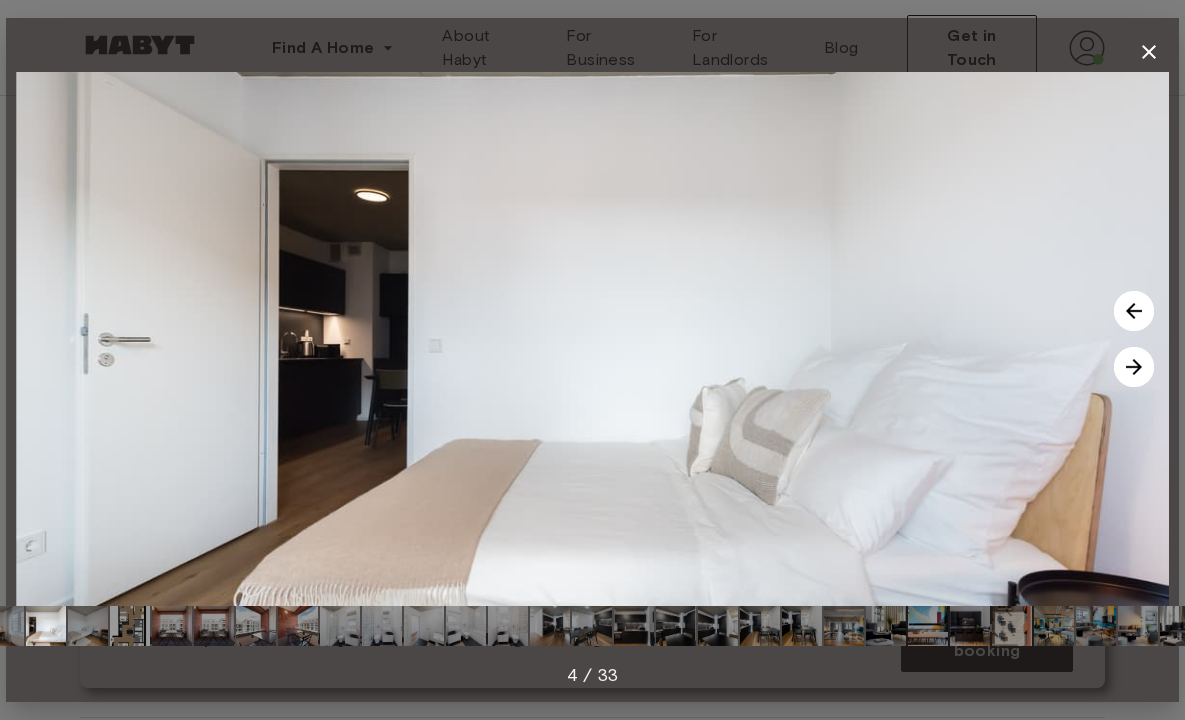 click at bounding box center [1134, 367] 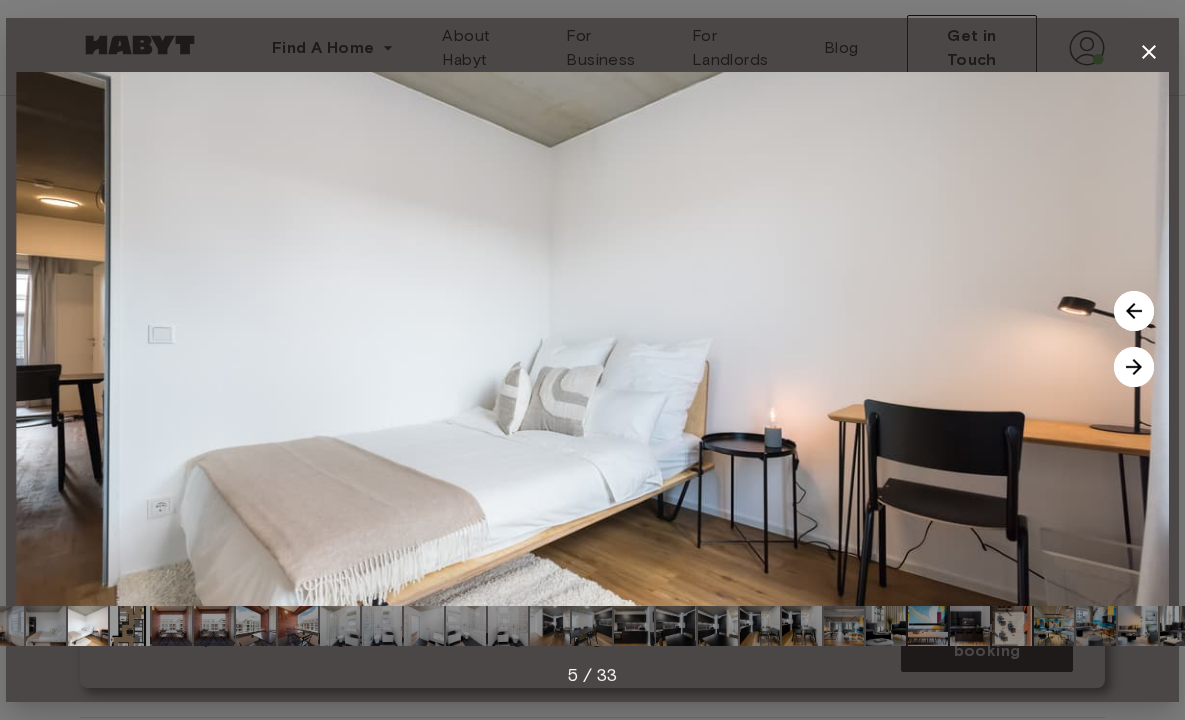 click at bounding box center (1134, 367) 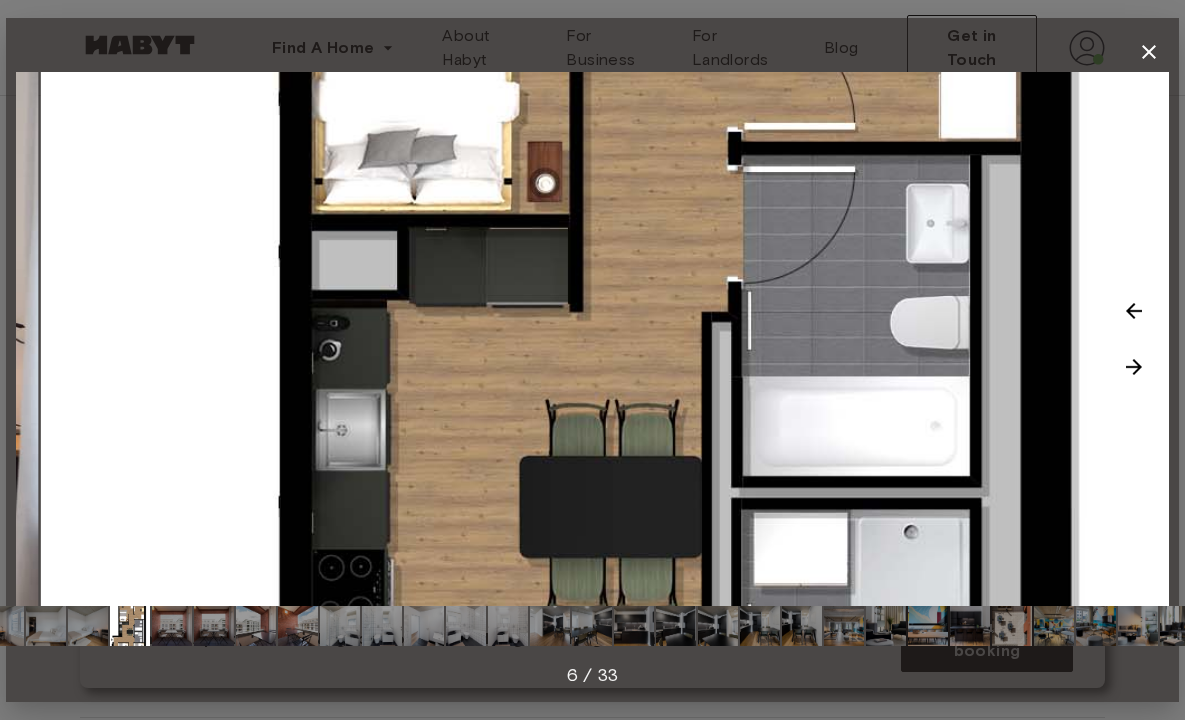 drag, startPoint x: 723, startPoint y: 445, endPoint x: 748, endPoint y: 432, distance: 28.178005 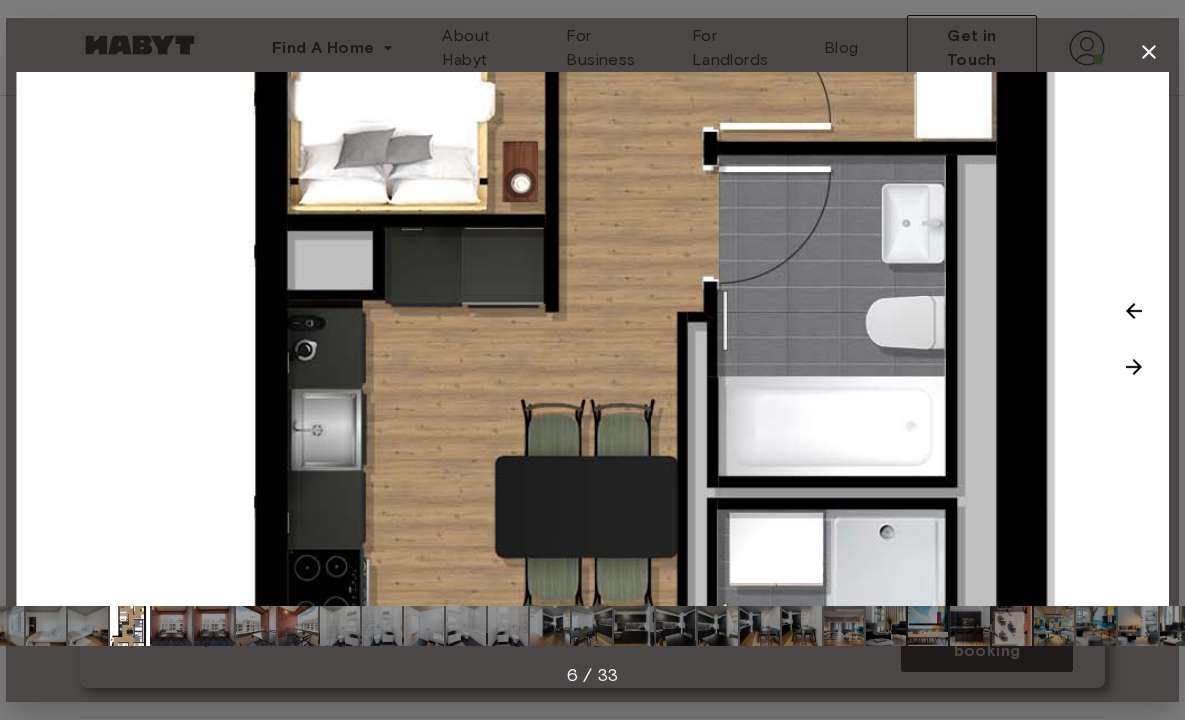 click 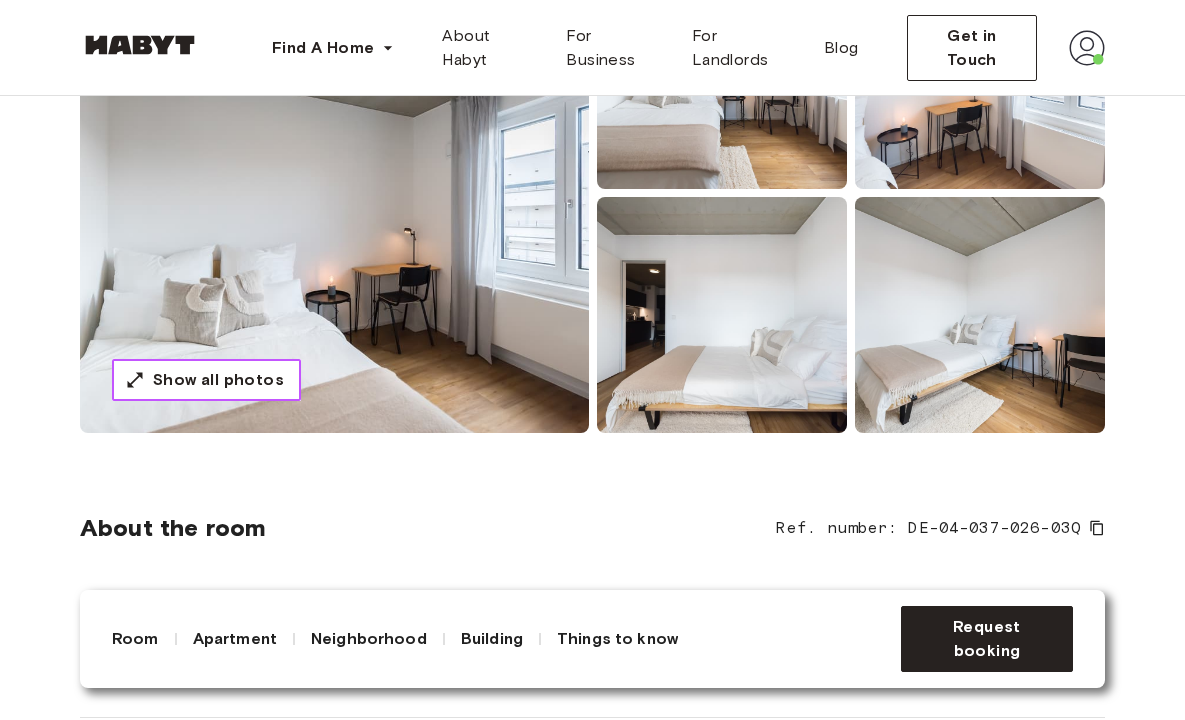 scroll, scrollTop: 0, scrollLeft: 0, axis: both 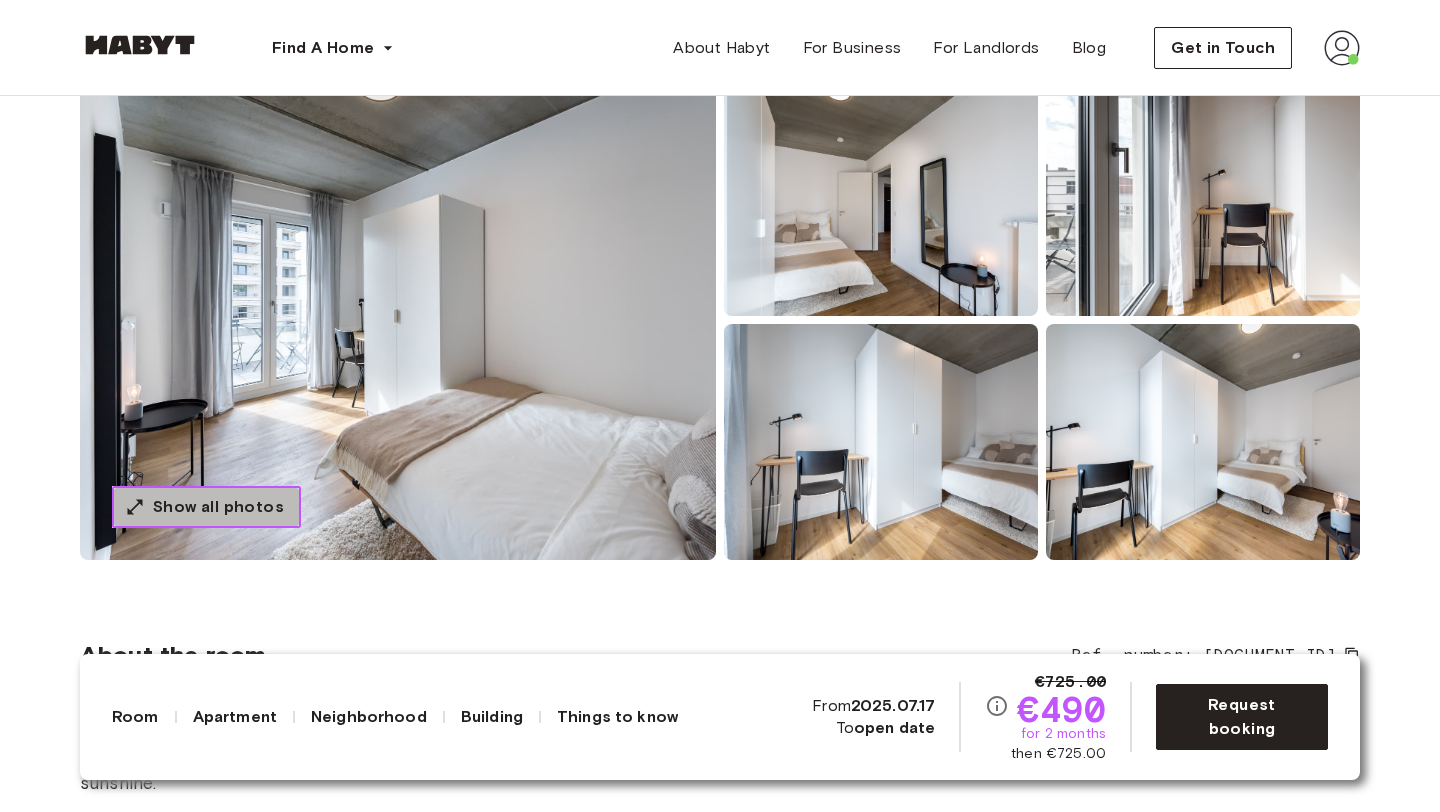click on "Show all photos" at bounding box center [206, 507] 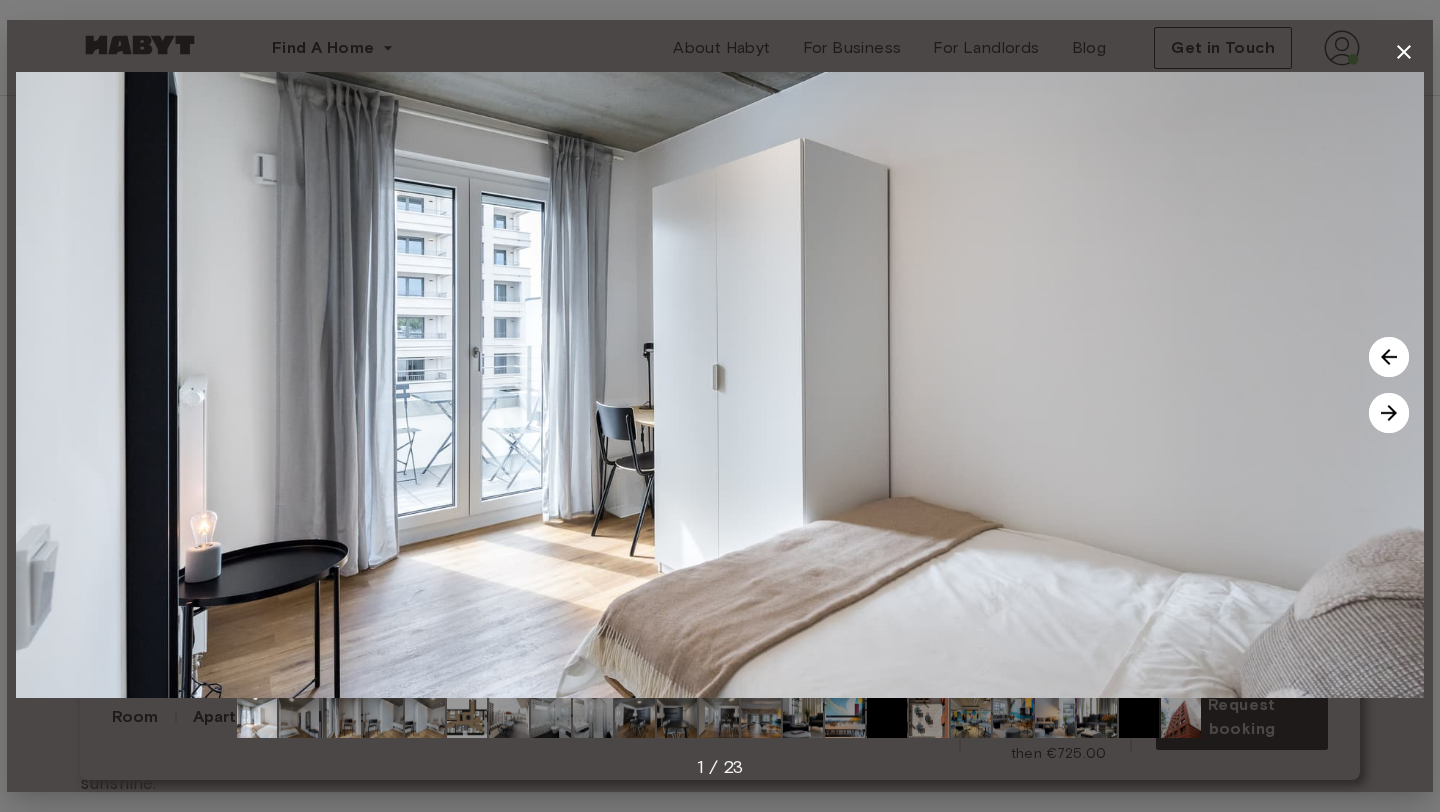 click at bounding box center [1389, 413] 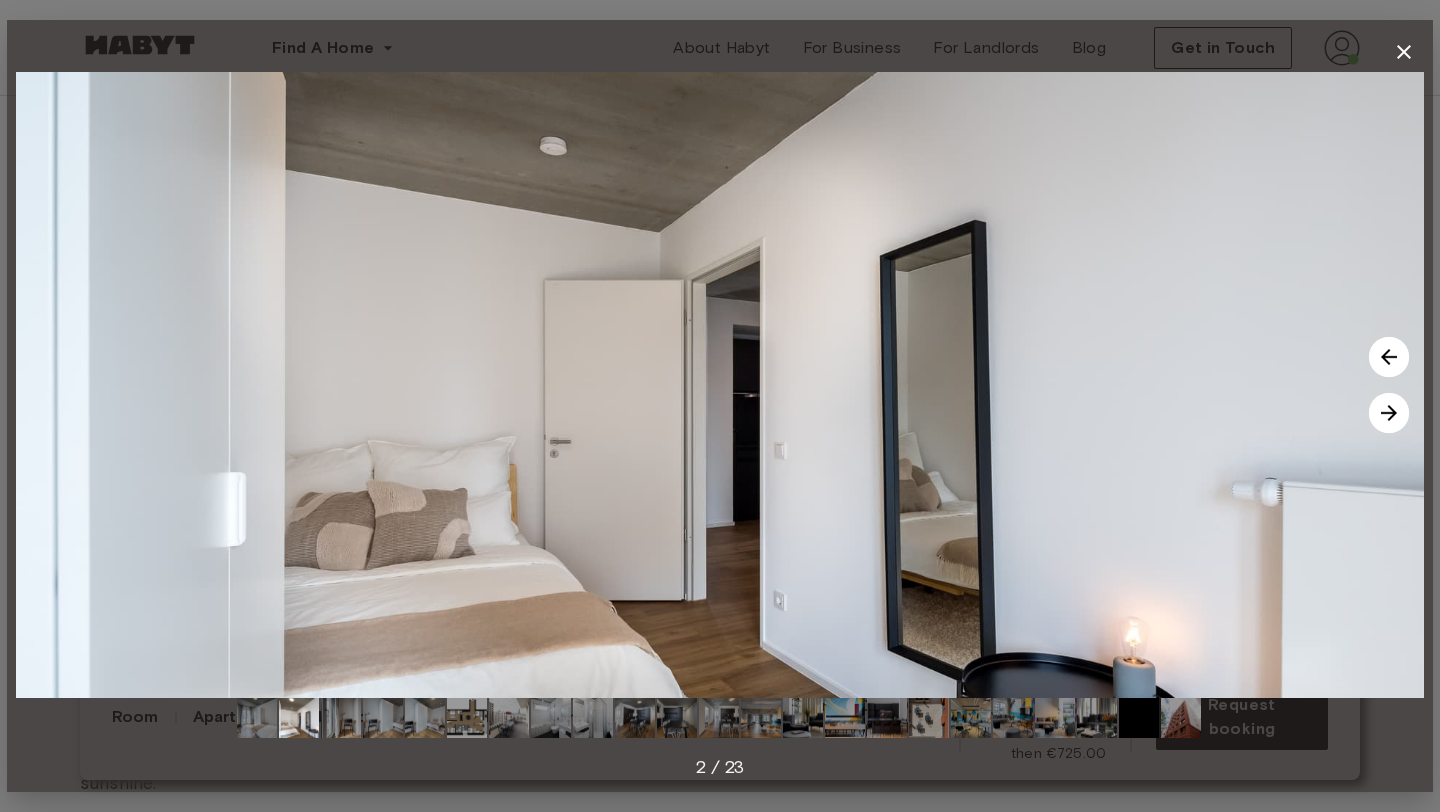 click at bounding box center (1389, 413) 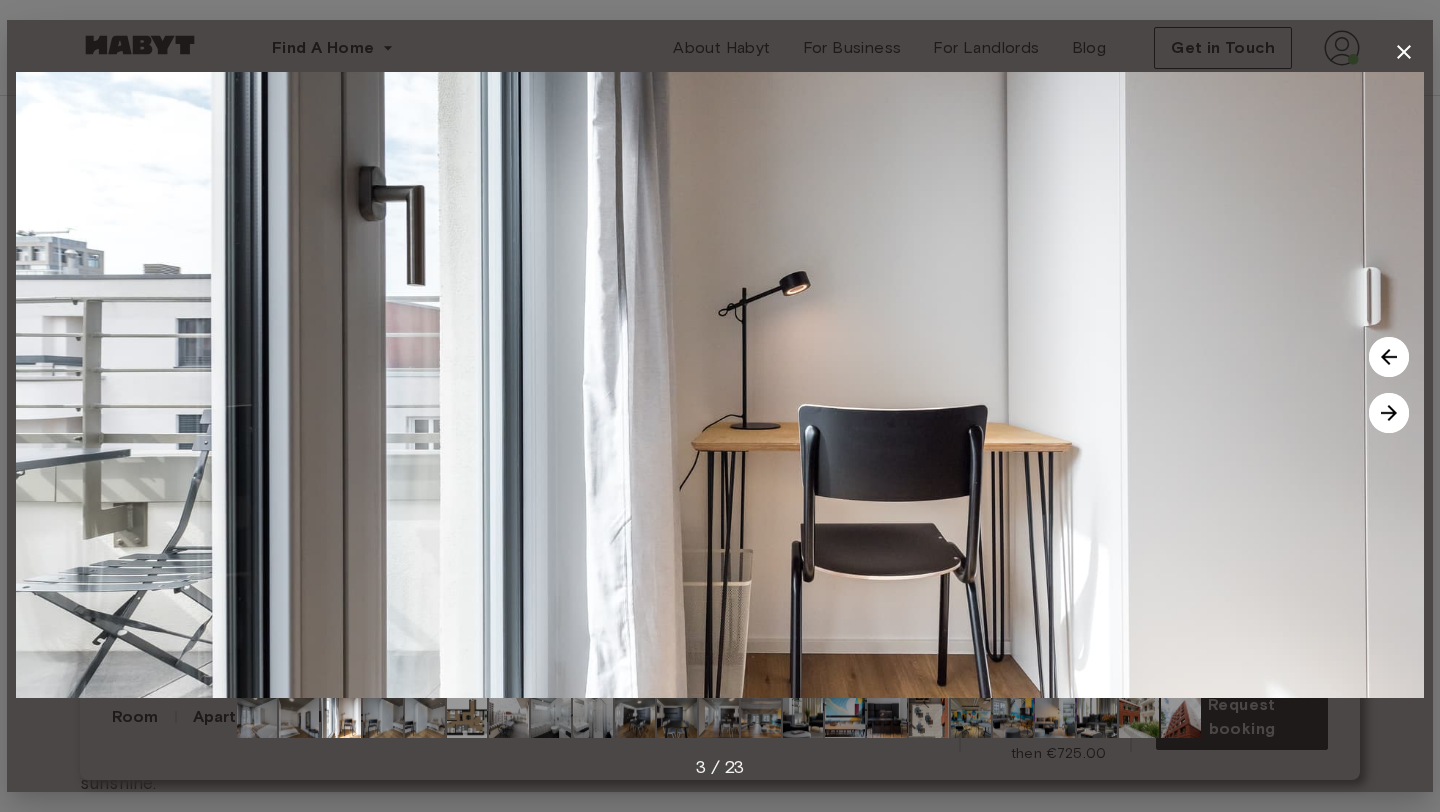 click at bounding box center [1389, 413] 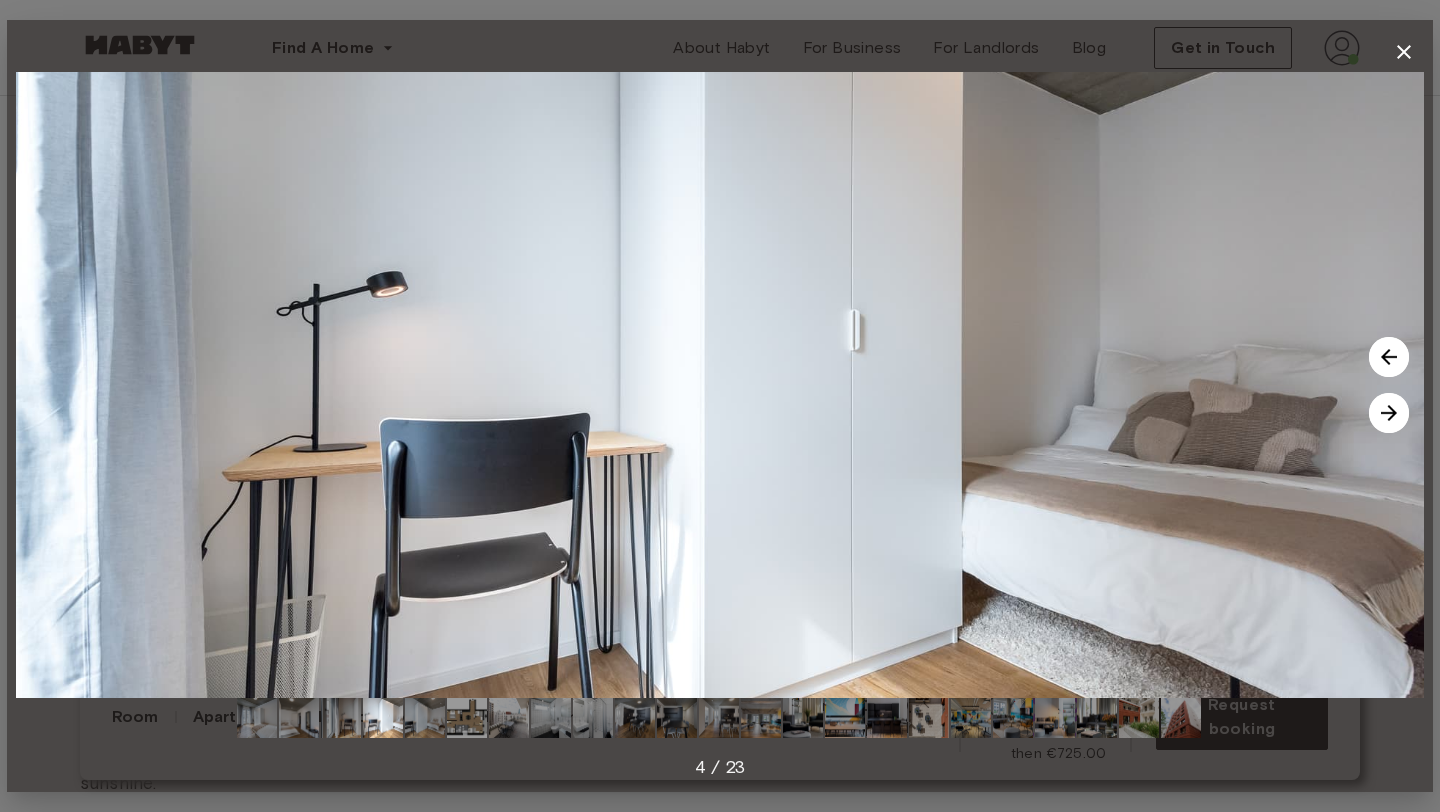 click at bounding box center (1389, 413) 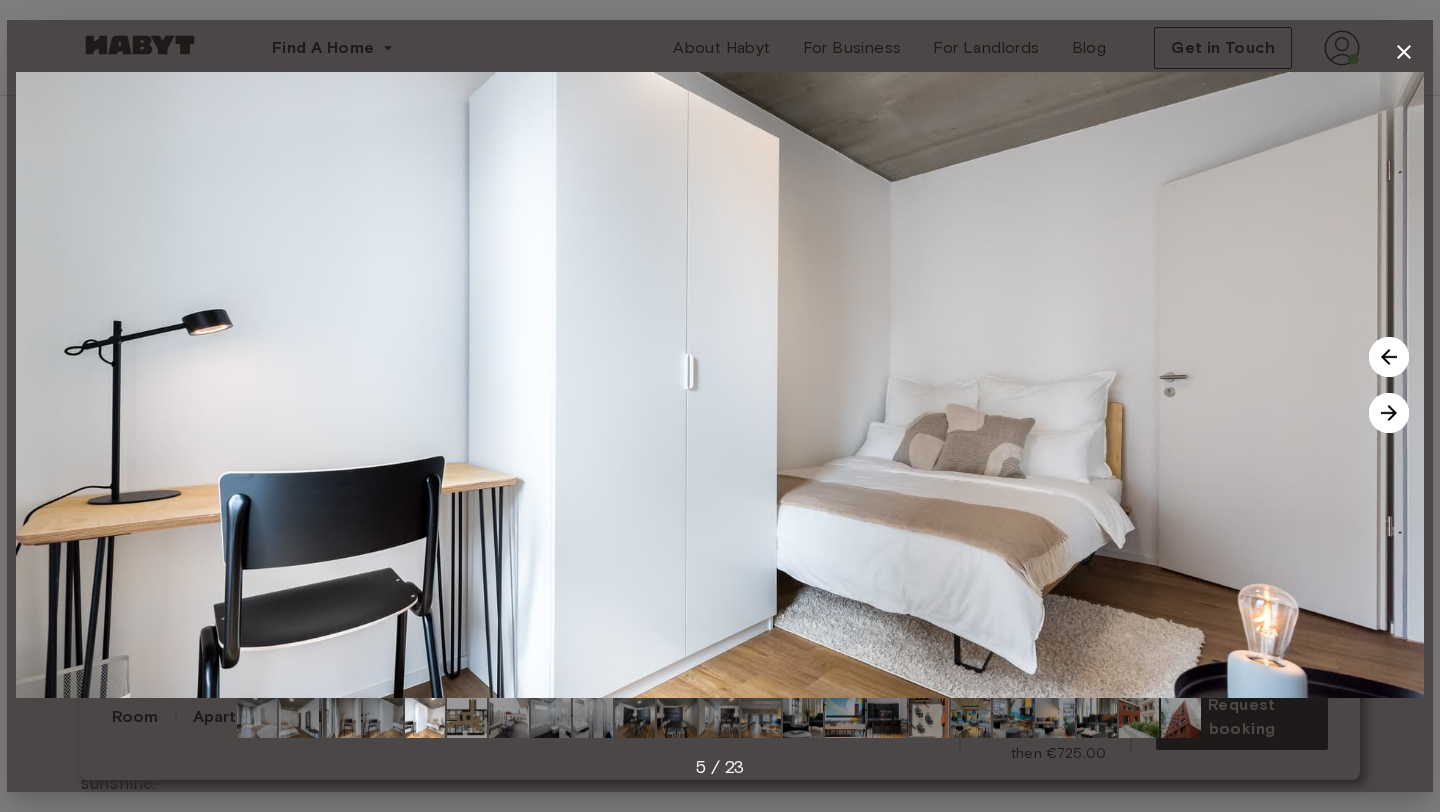 click at bounding box center (1389, 413) 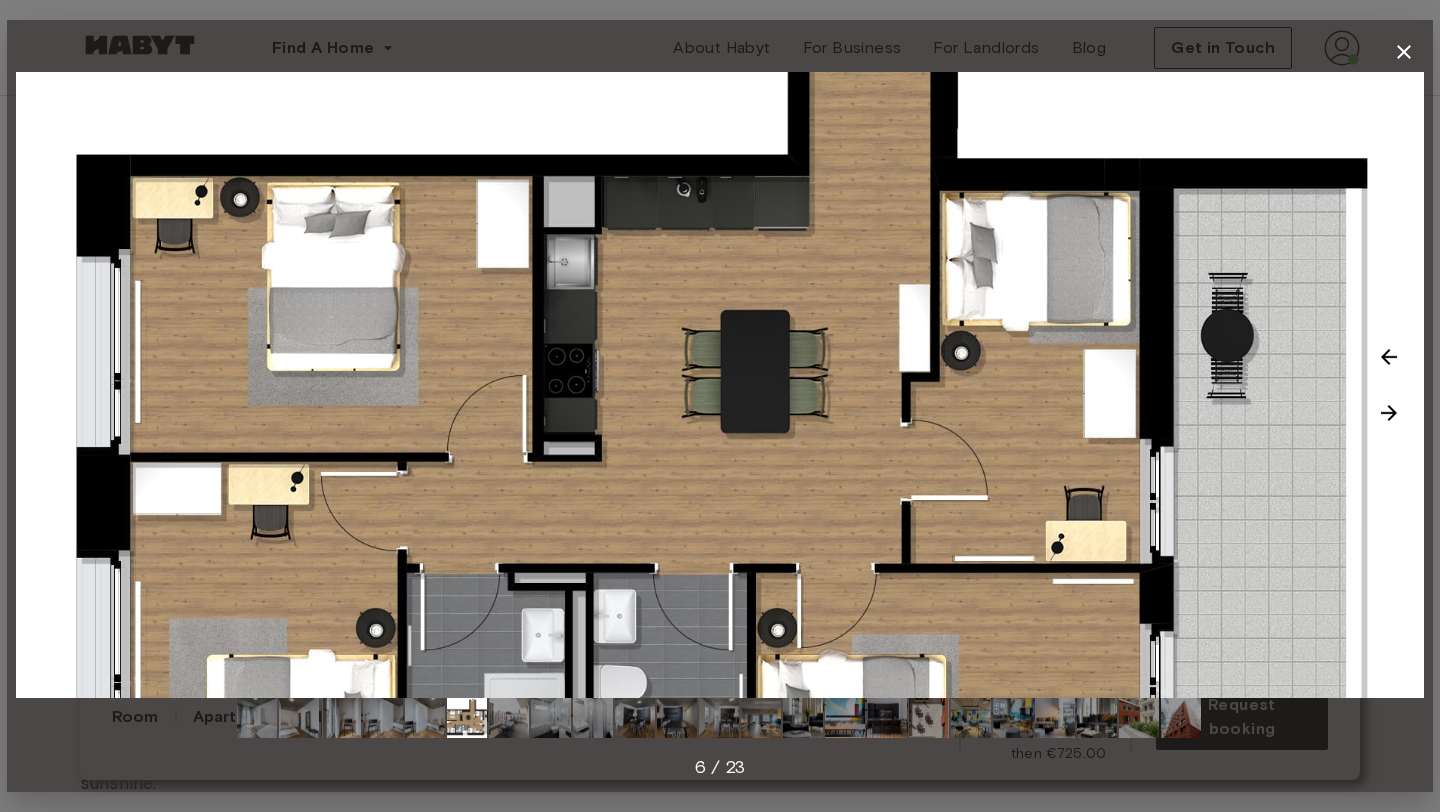 click at bounding box center [1389, 413] 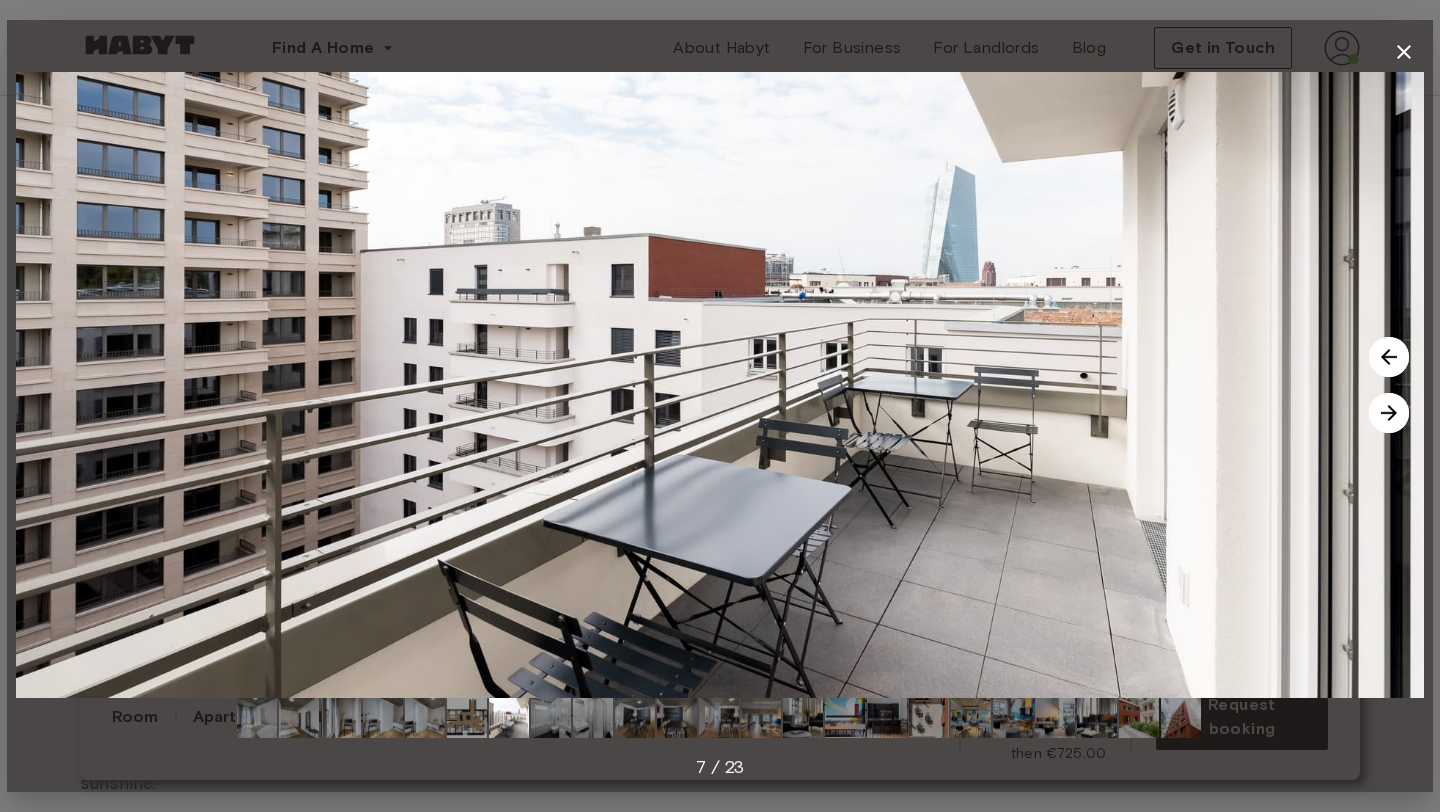 click at bounding box center (1389, 357) 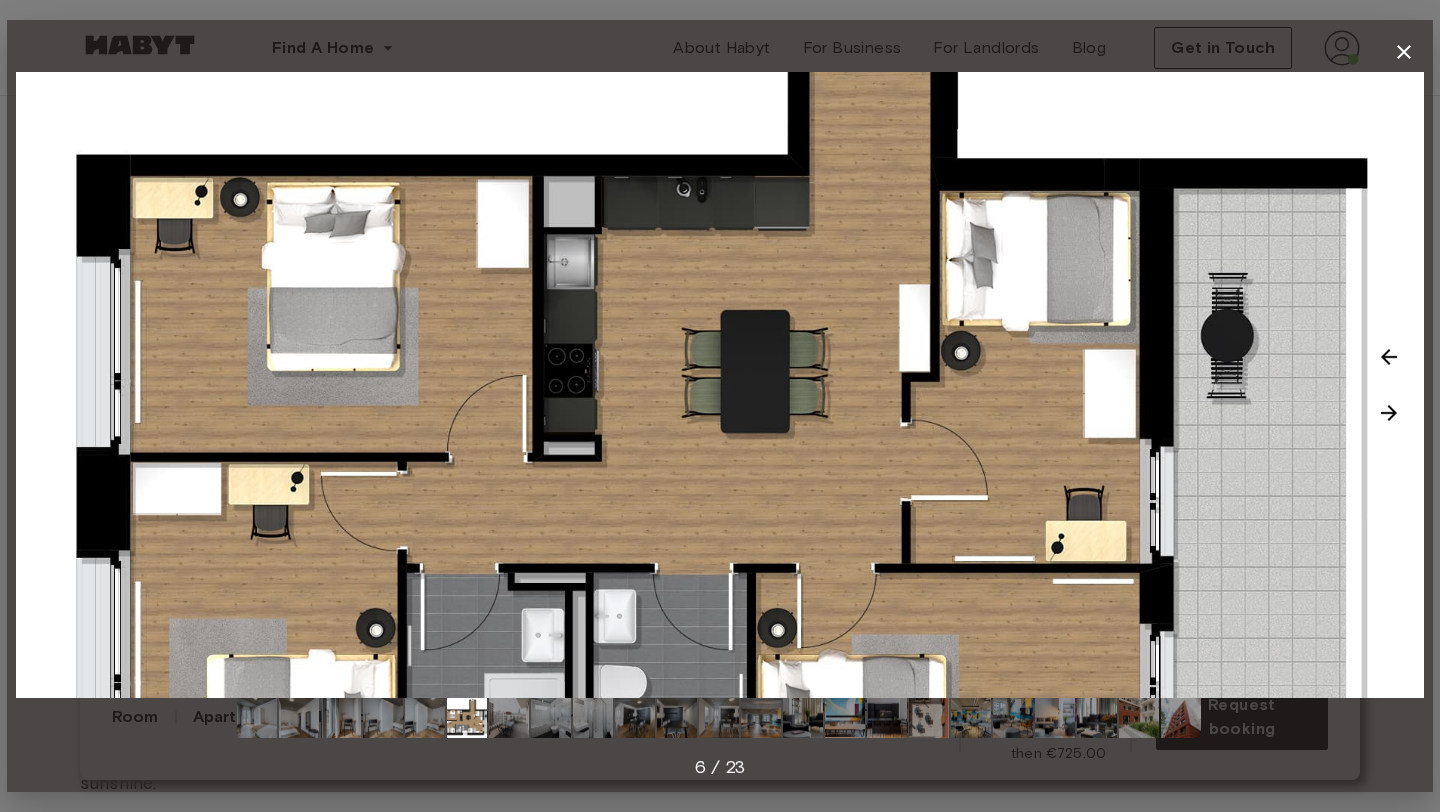 click 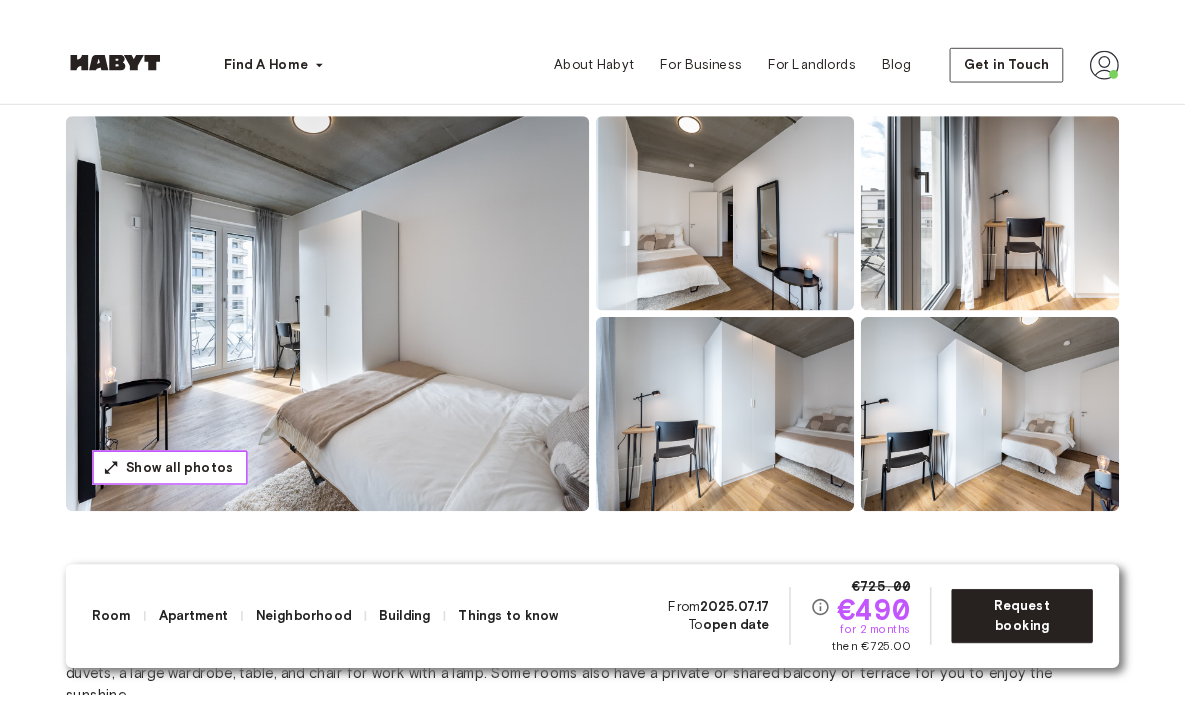scroll, scrollTop: 0, scrollLeft: 0, axis: both 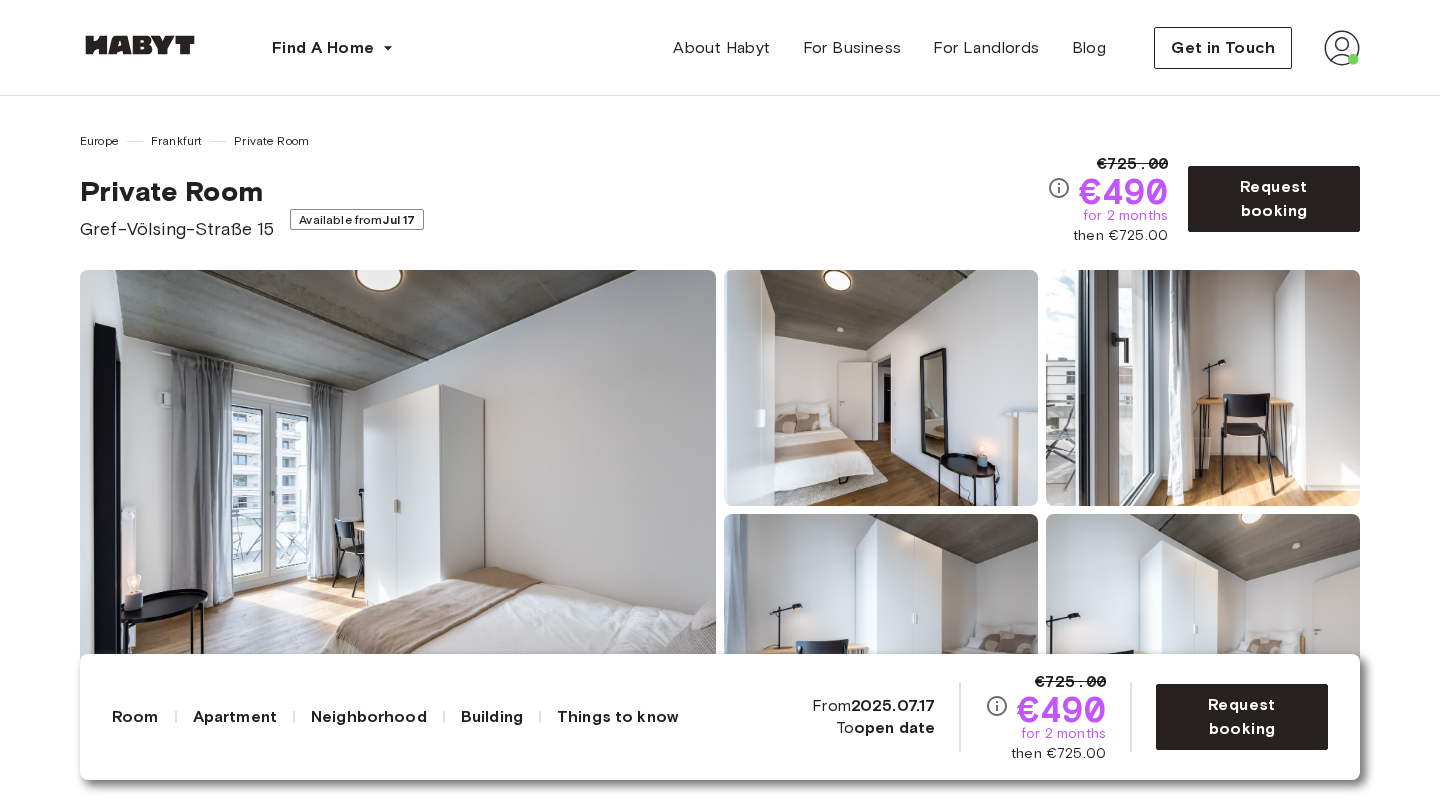 click on "Find A Home Europe Amsterdam Berlin Frankfurt Hamburg Lisbon Madrid Milan Modena Paris Turin Munich Rotterdam Stuttgart Dusseldorf Cologne Zurich The Hague Graz Brussels Leipzig Asia Hong Kong Singapore Seoul Phuket Tokyo About Habyt For Business For Landlords Blog Get in Touch" at bounding box center (720, 48) 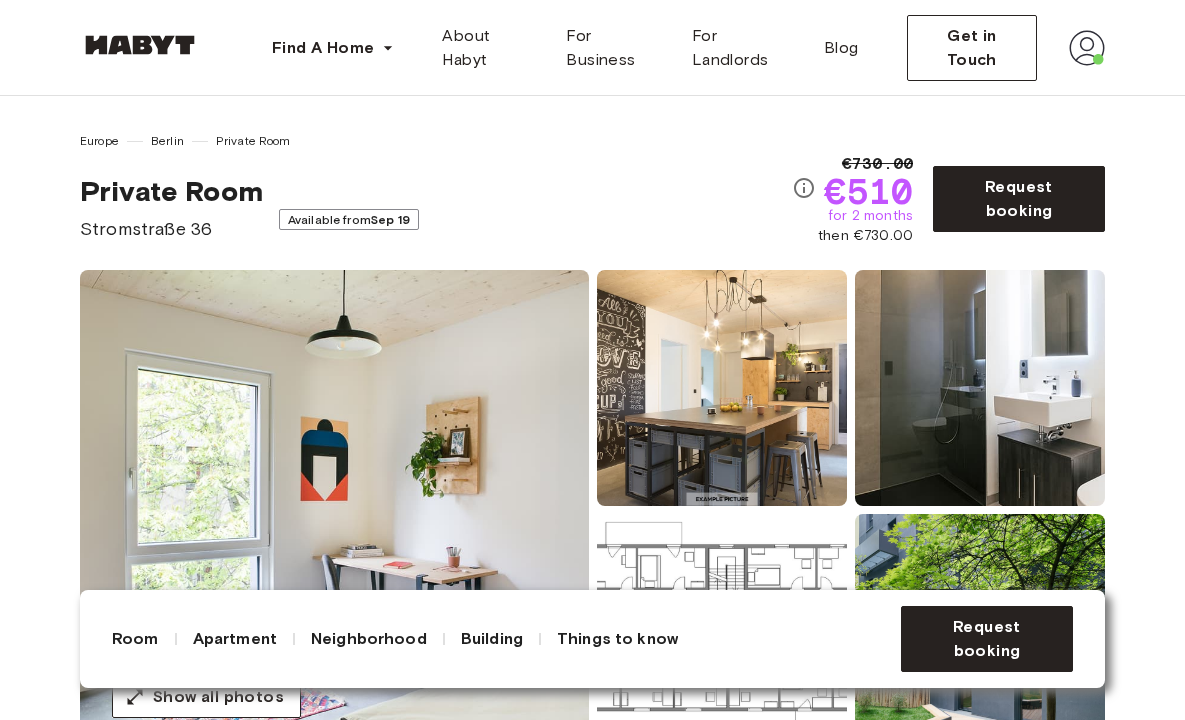 scroll, scrollTop: 0, scrollLeft: 0, axis: both 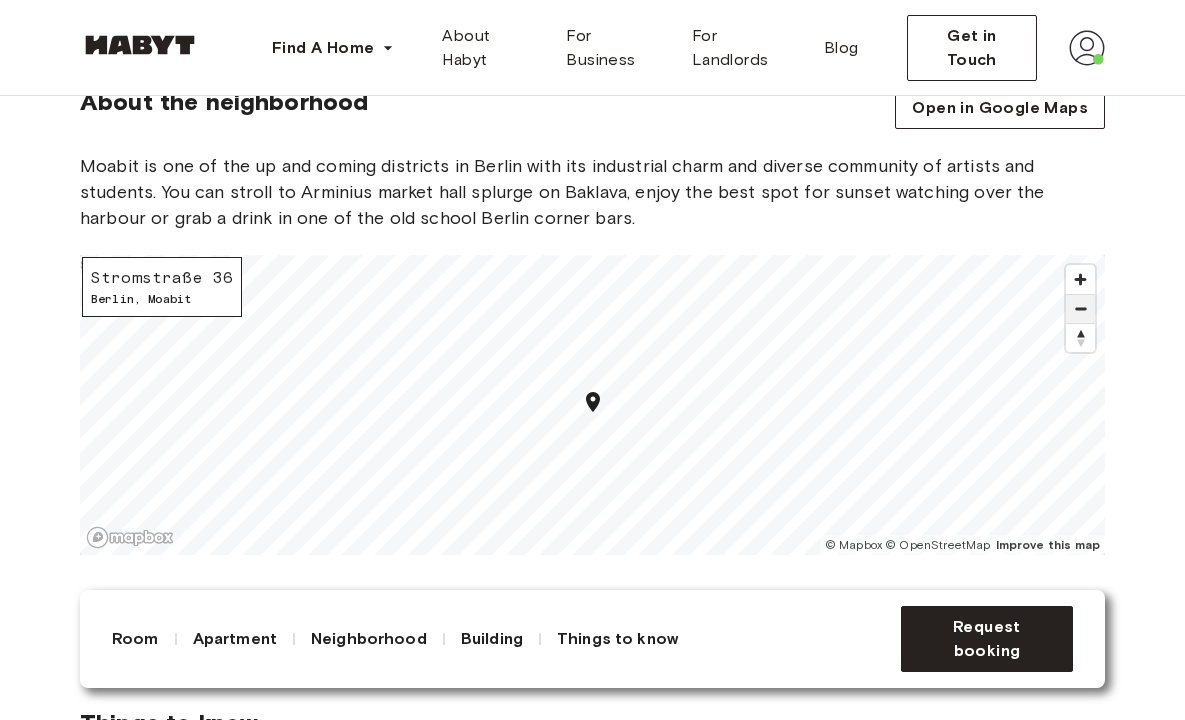click at bounding box center (1080, 309) 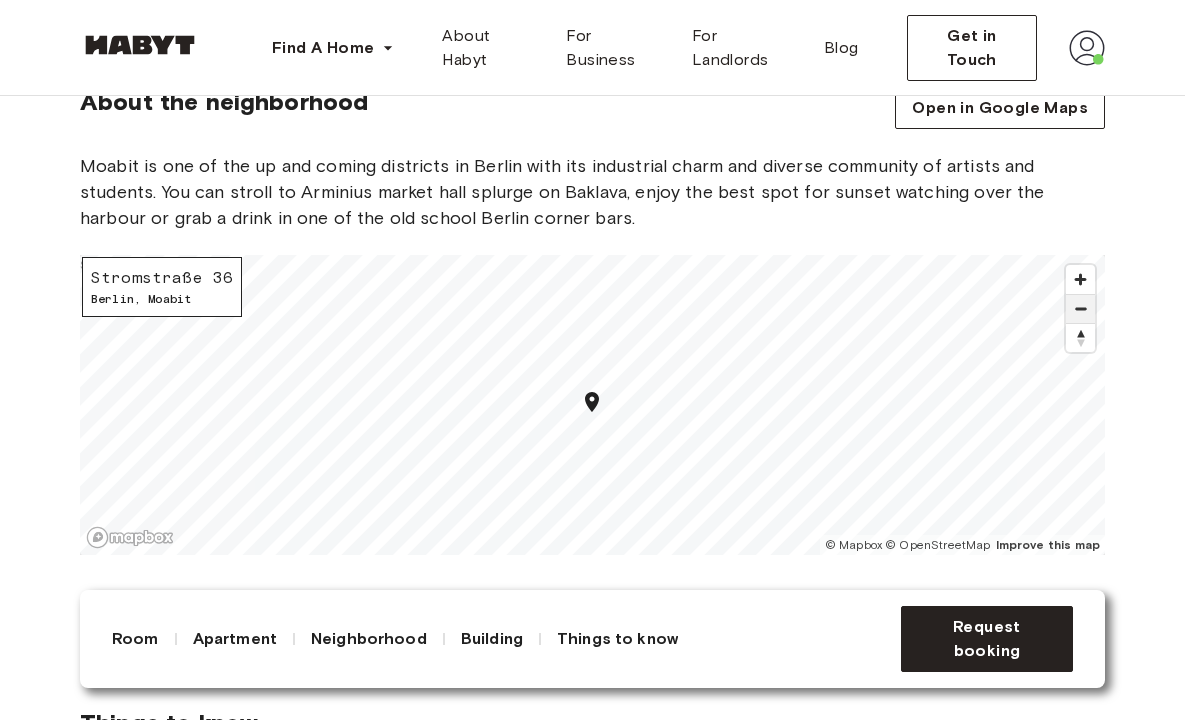 click at bounding box center [1080, 309] 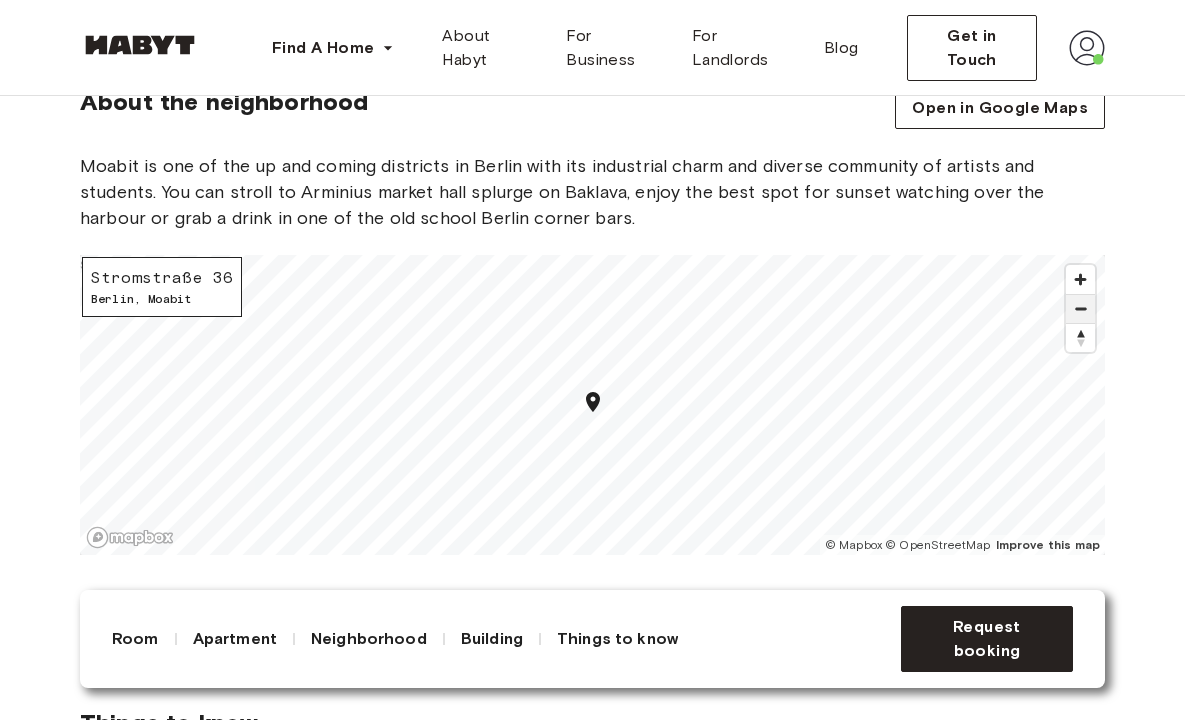 click at bounding box center [1080, 309] 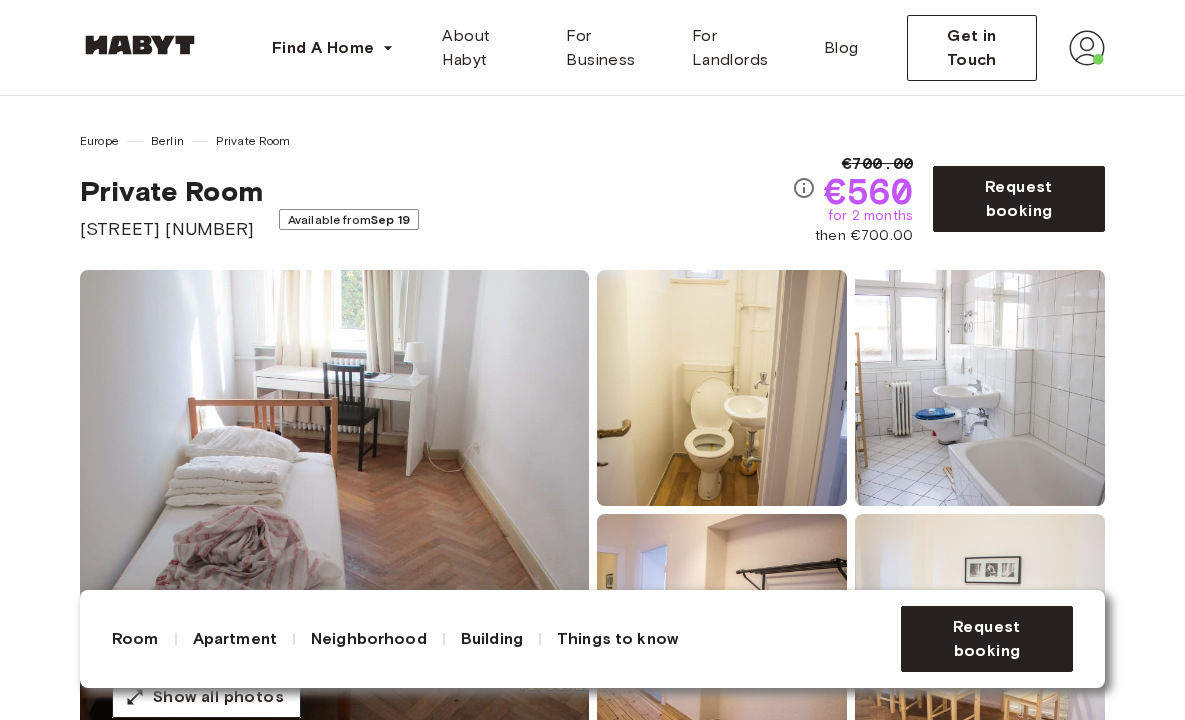 scroll, scrollTop: 0, scrollLeft: 0, axis: both 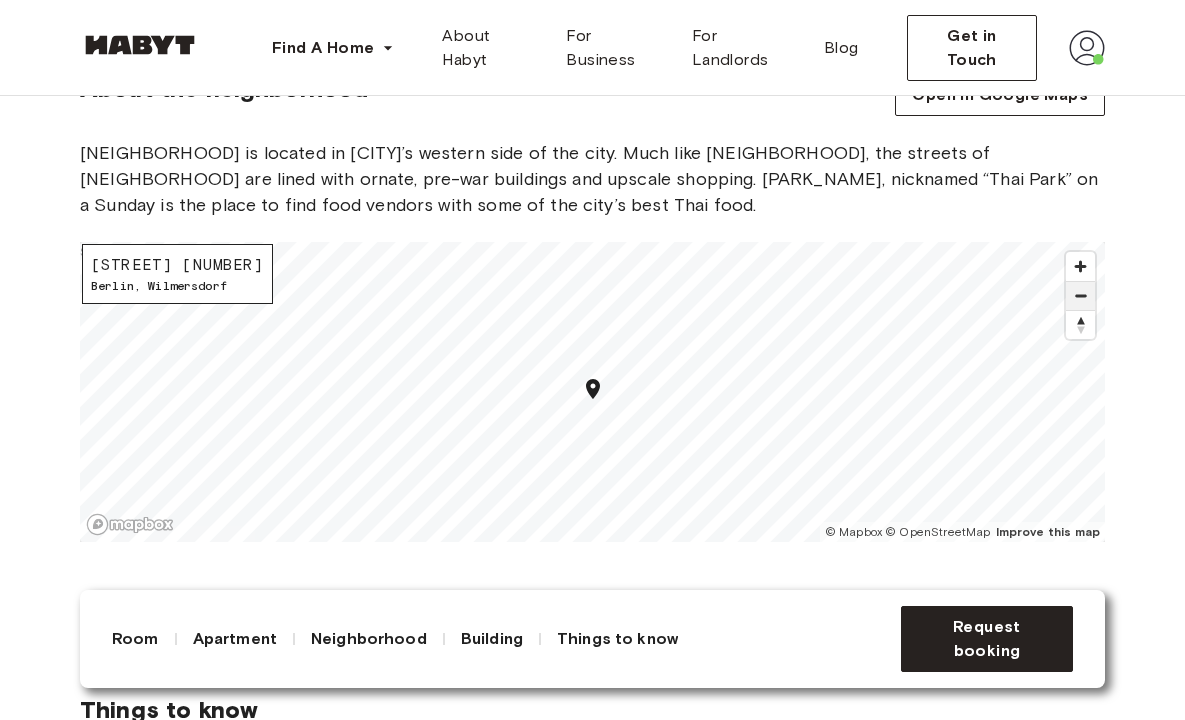 click at bounding box center (1080, 296) 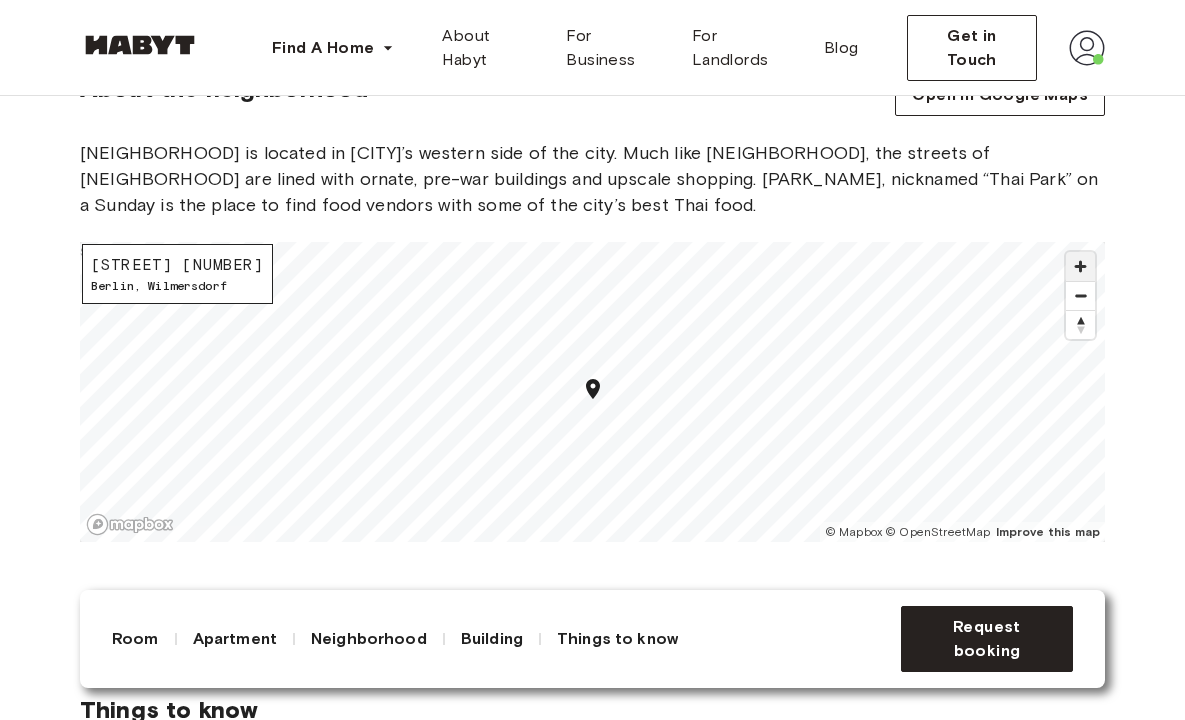 click at bounding box center (1080, 266) 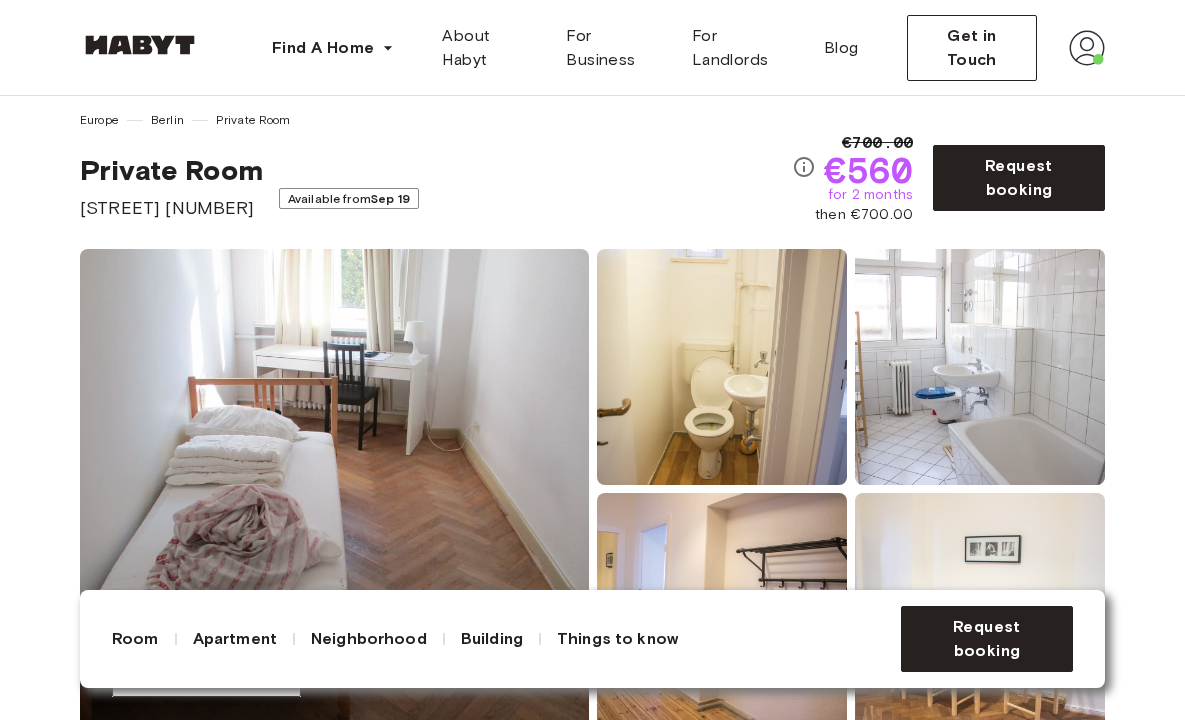 scroll, scrollTop: 20, scrollLeft: 0, axis: vertical 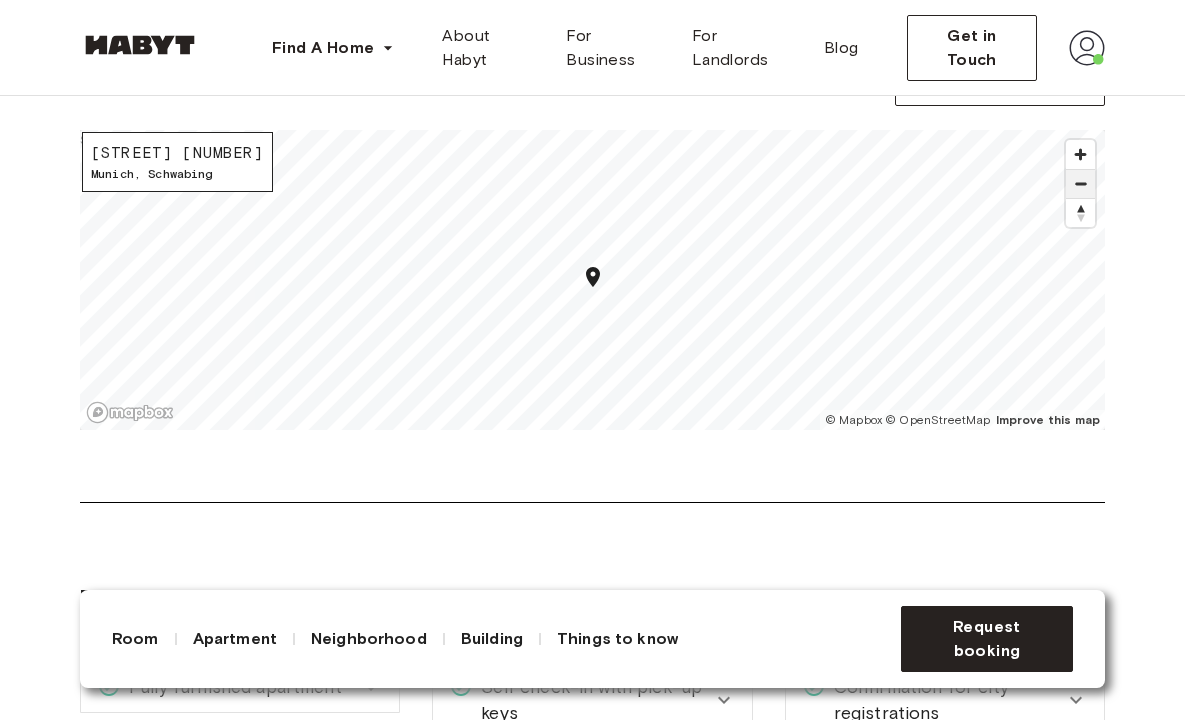 click at bounding box center (1080, 184) 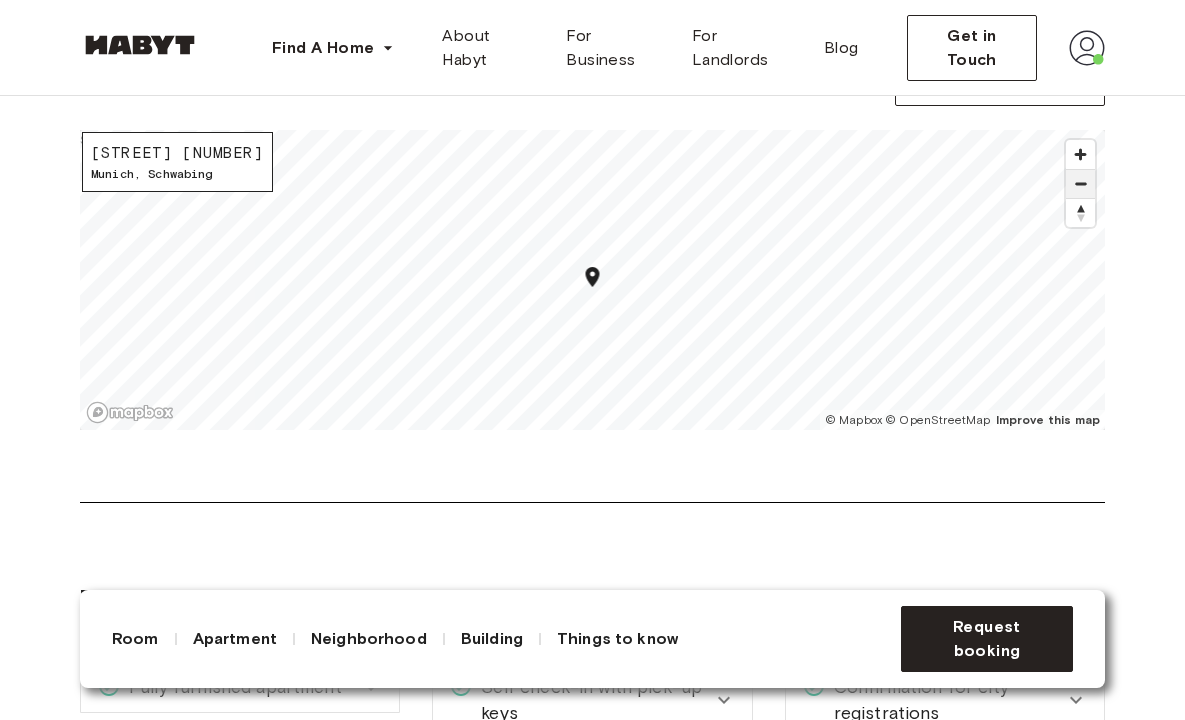 click at bounding box center [1080, 184] 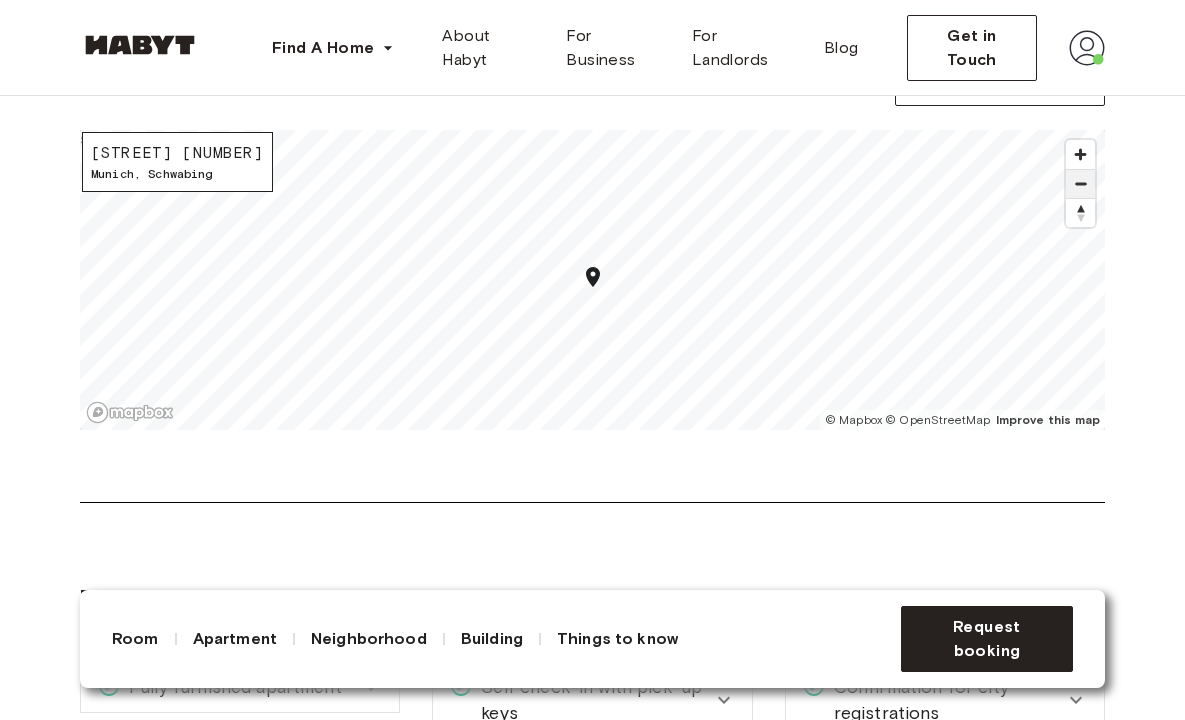 click at bounding box center (1080, 184) 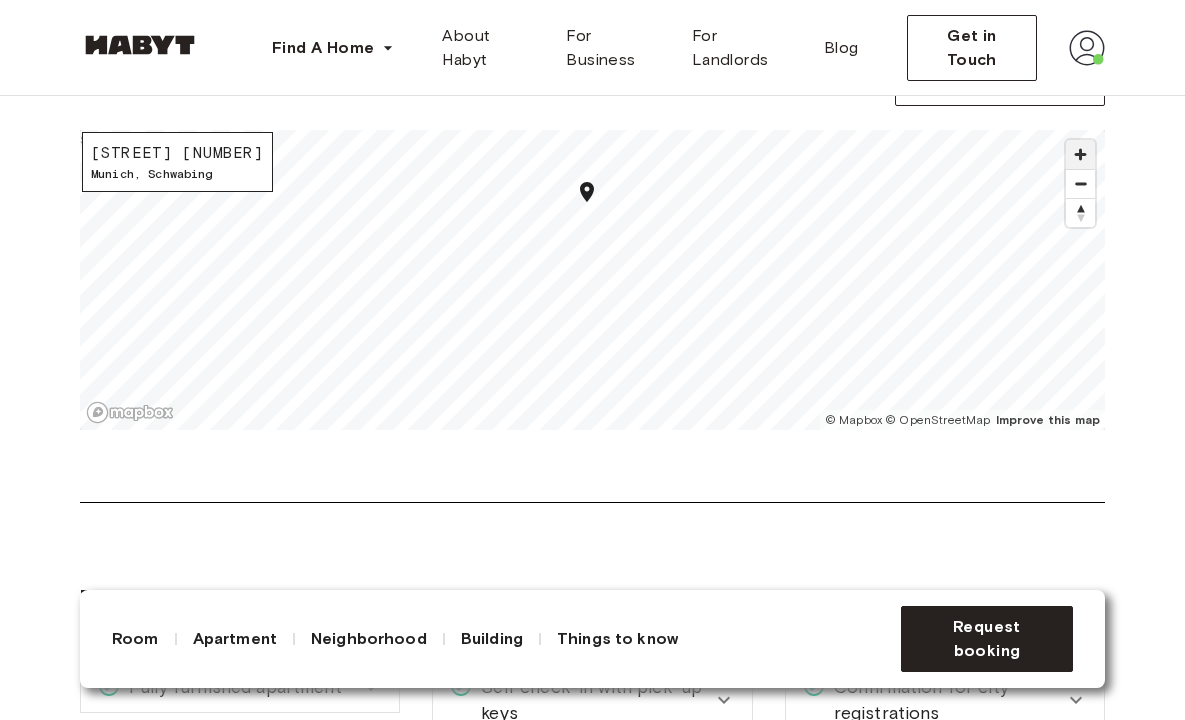 click at bounding box center [1080, 154] 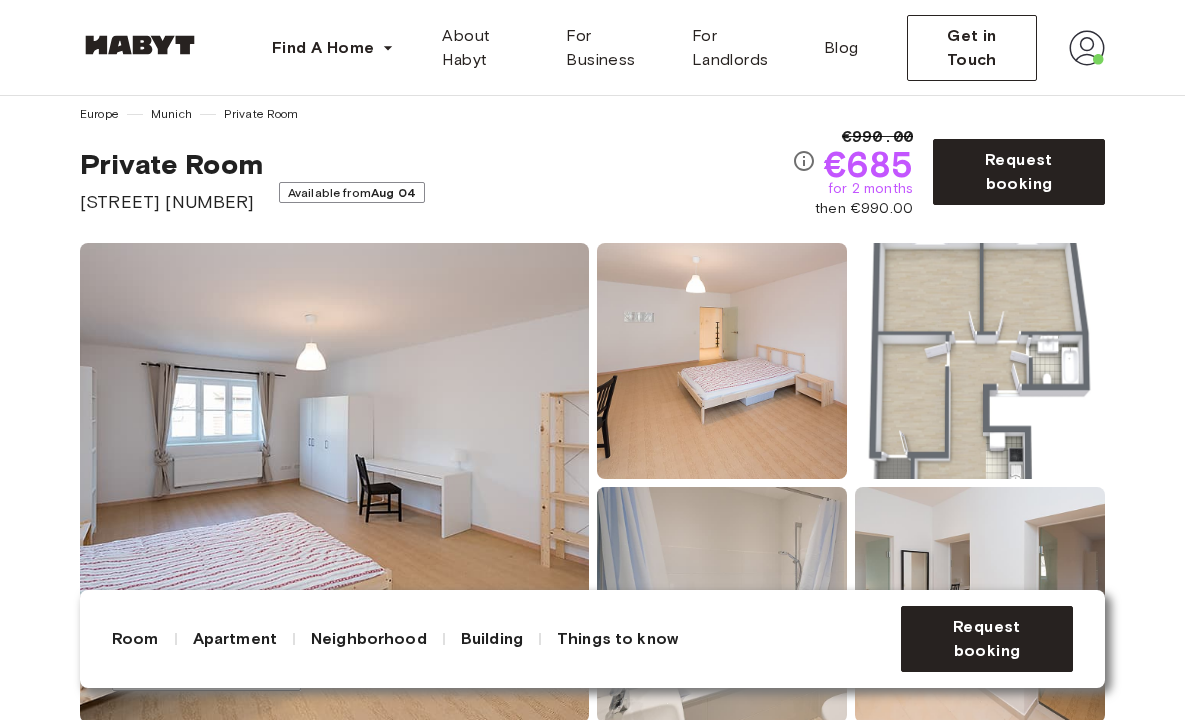 scroll, scrollTop: 0, scrollLeft: 0, axis: both 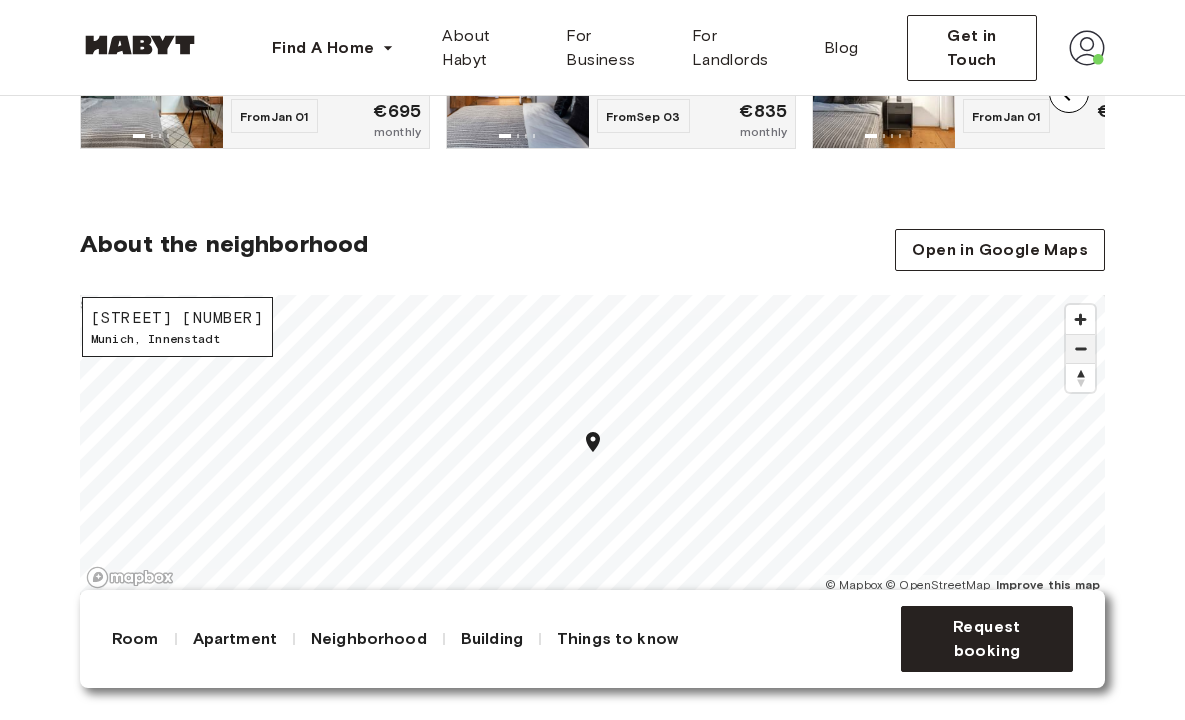 click at bounding box center [1080, 349] 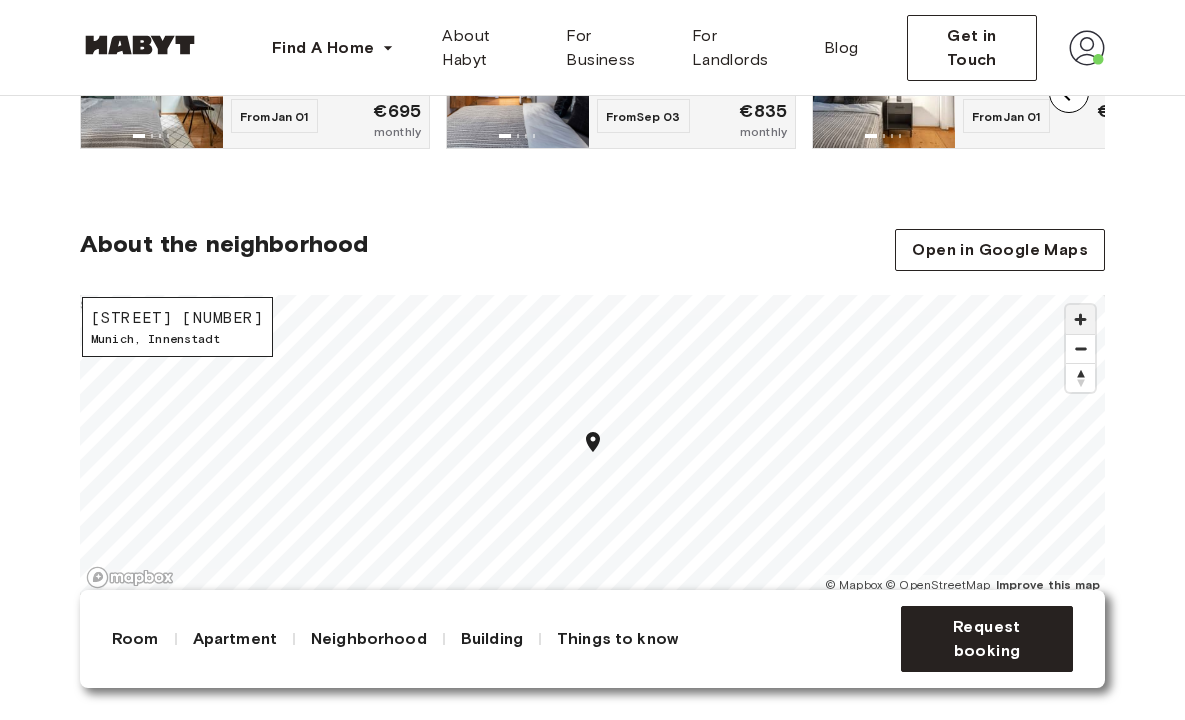 click at bounding box center (1080, 319) 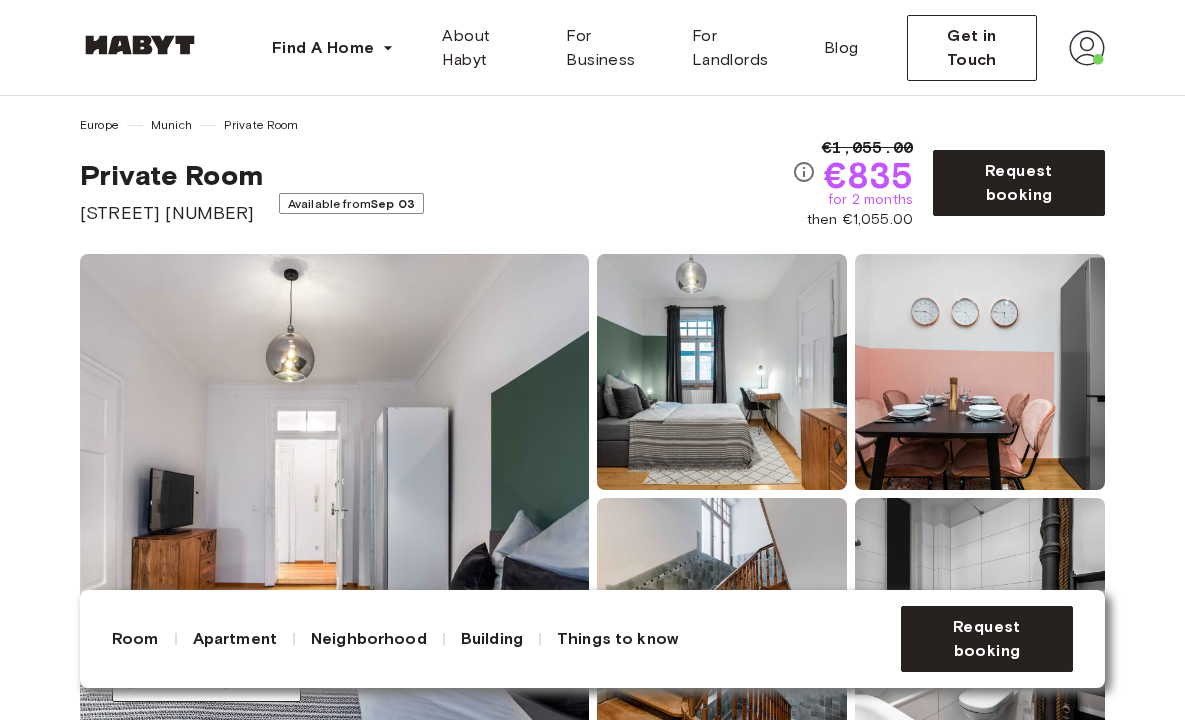 scroll, scrollTop: 8, scrollLeft: 0, axis: vertical 